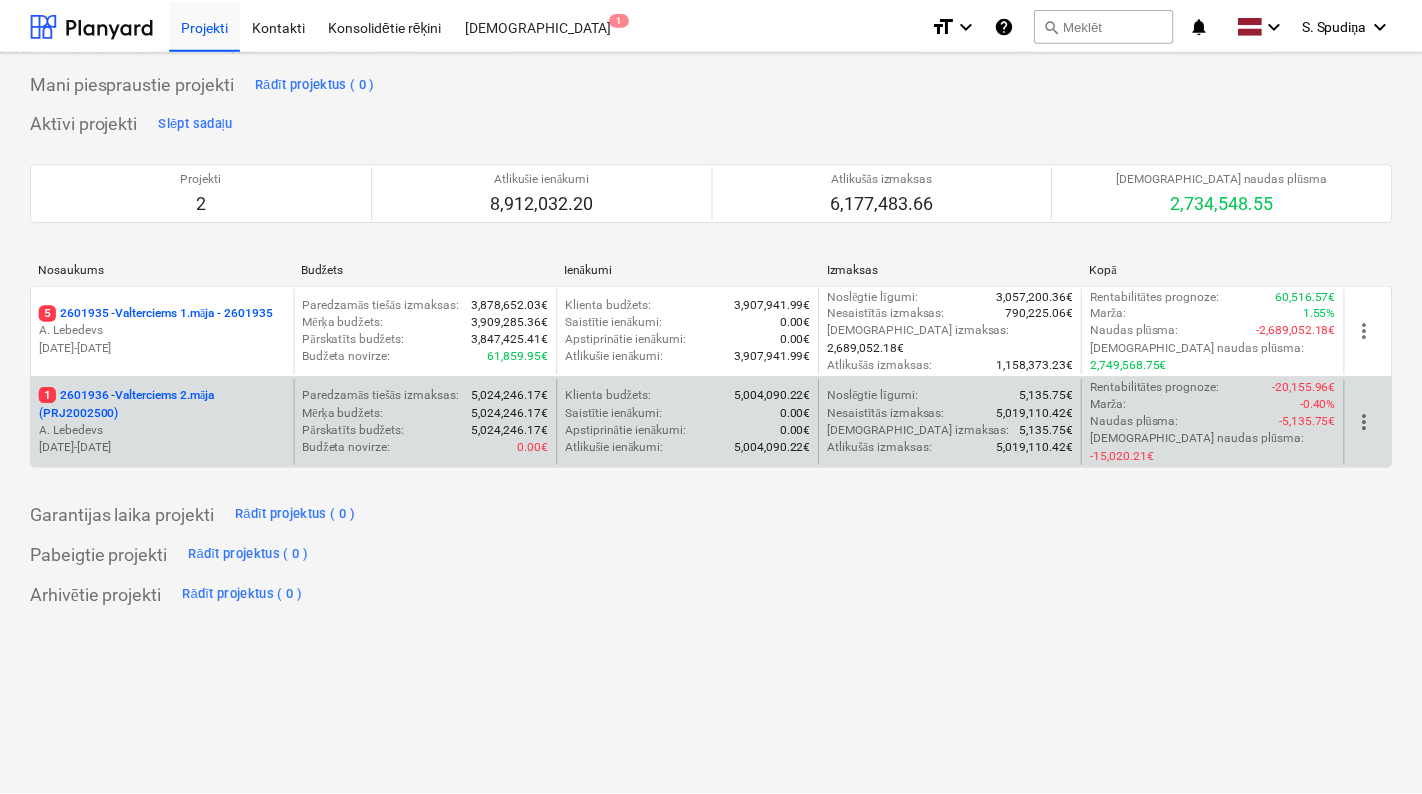 scroll, scrollTop: 0, scrollLeft: 0, axis: both 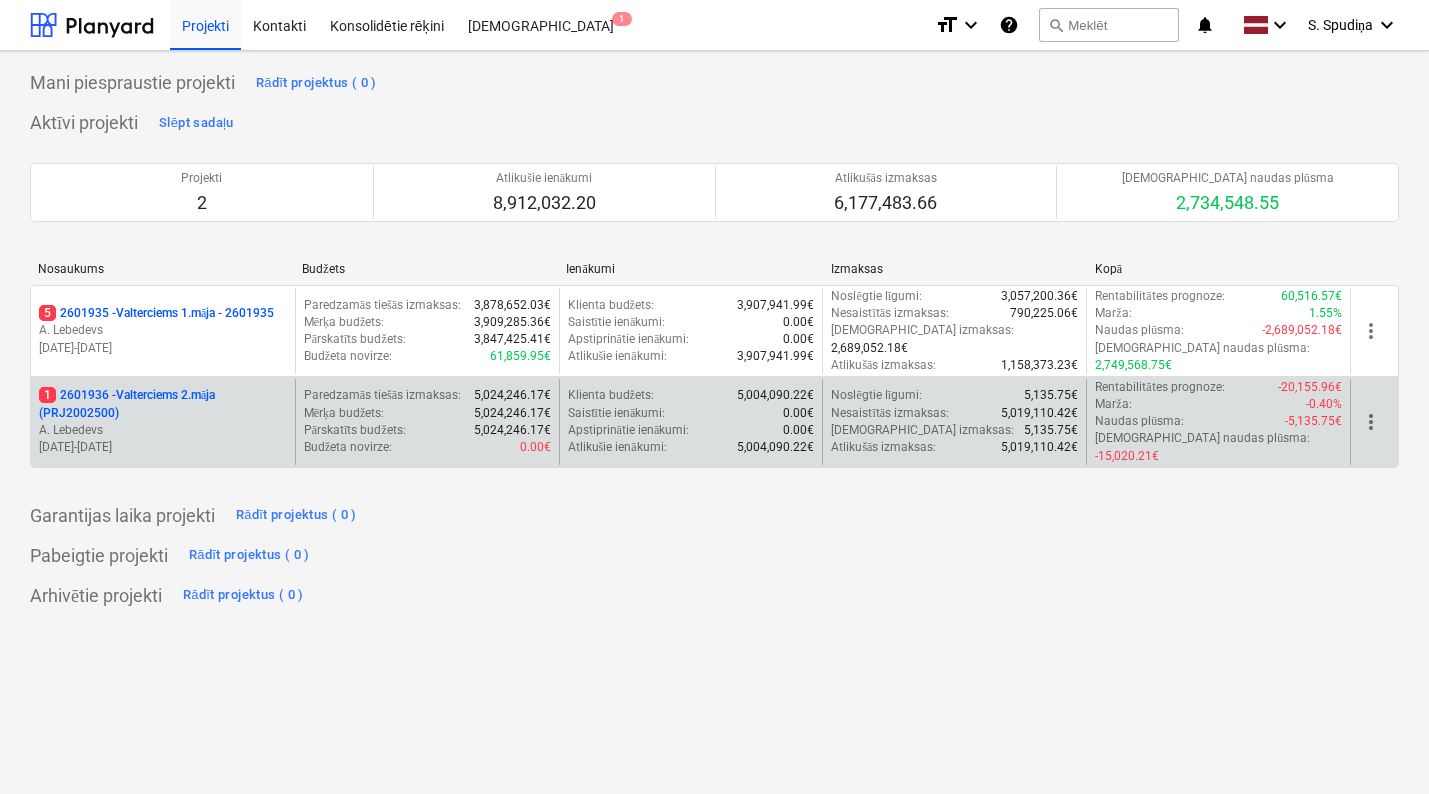click on "1  2601936 -  Valterciems 2.māja (PRJ2002500)" at bounding box center (163, 404) 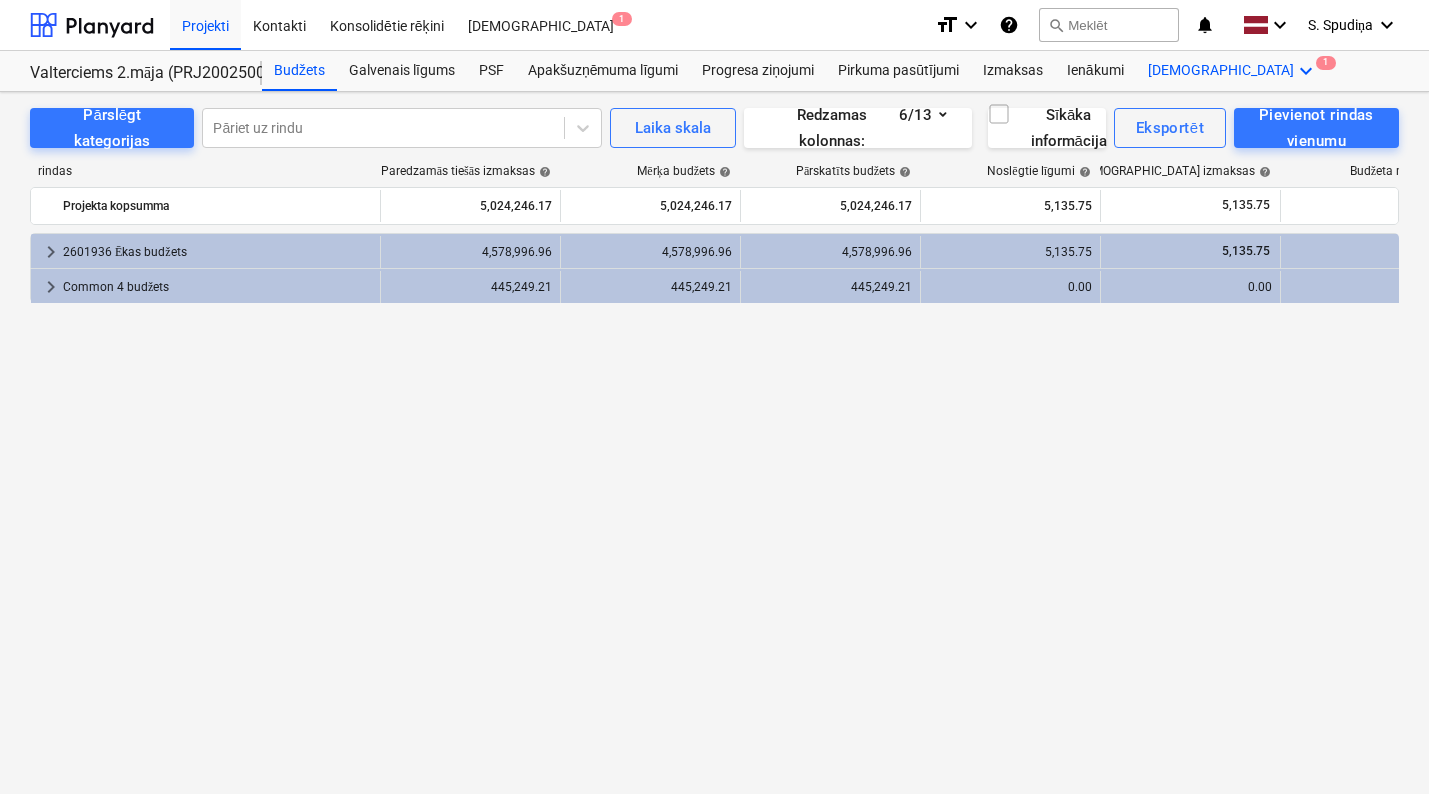 click on "Vairāk keyboard_arrow_down 1" at bounding box center [1233, 71] 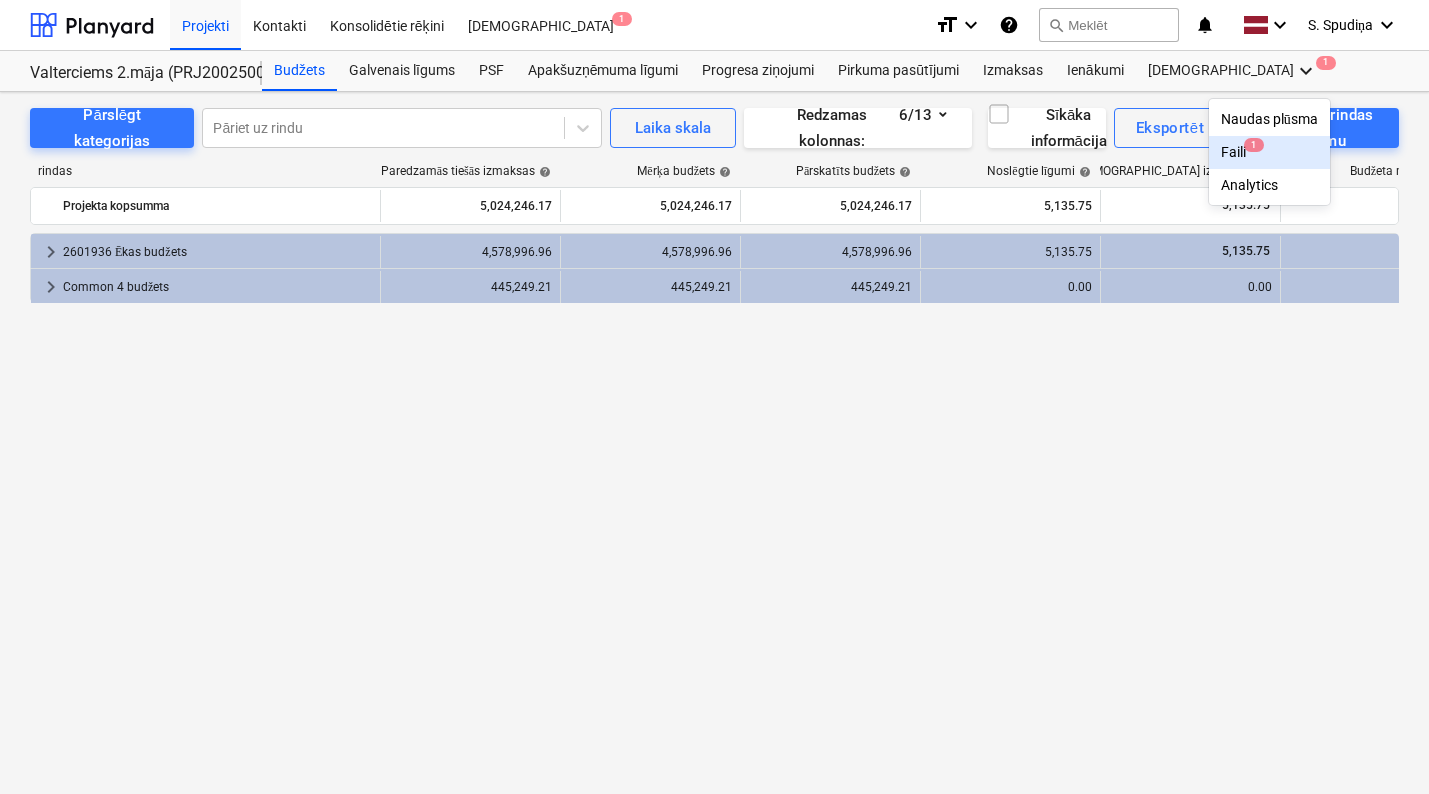 click on "Faili 1" at bounding box center [1269, 152] 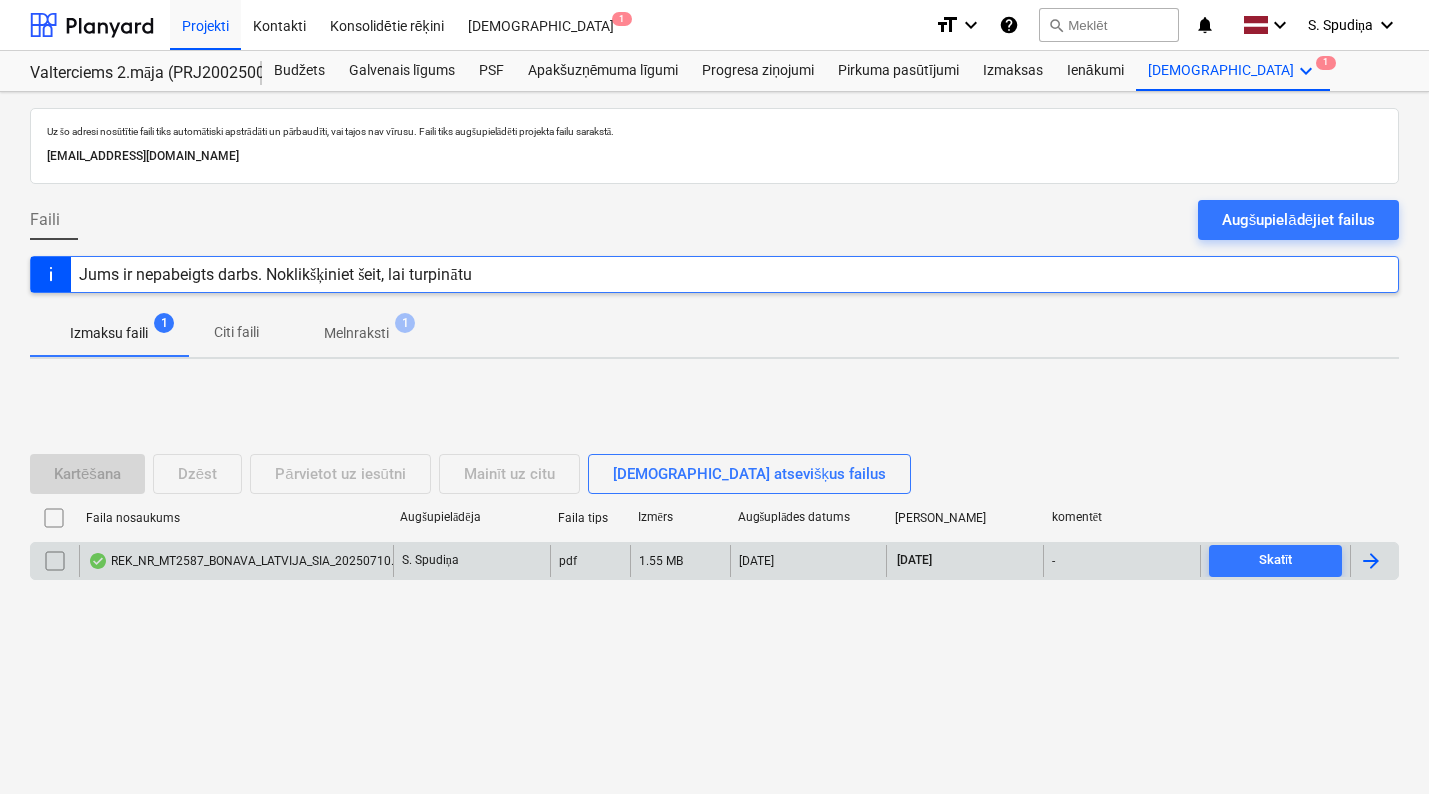 click on "REK_NR_MT2587_BONAVA_LATVIJA_SIA_20250710.pdf" at bounding box center [250, 561] 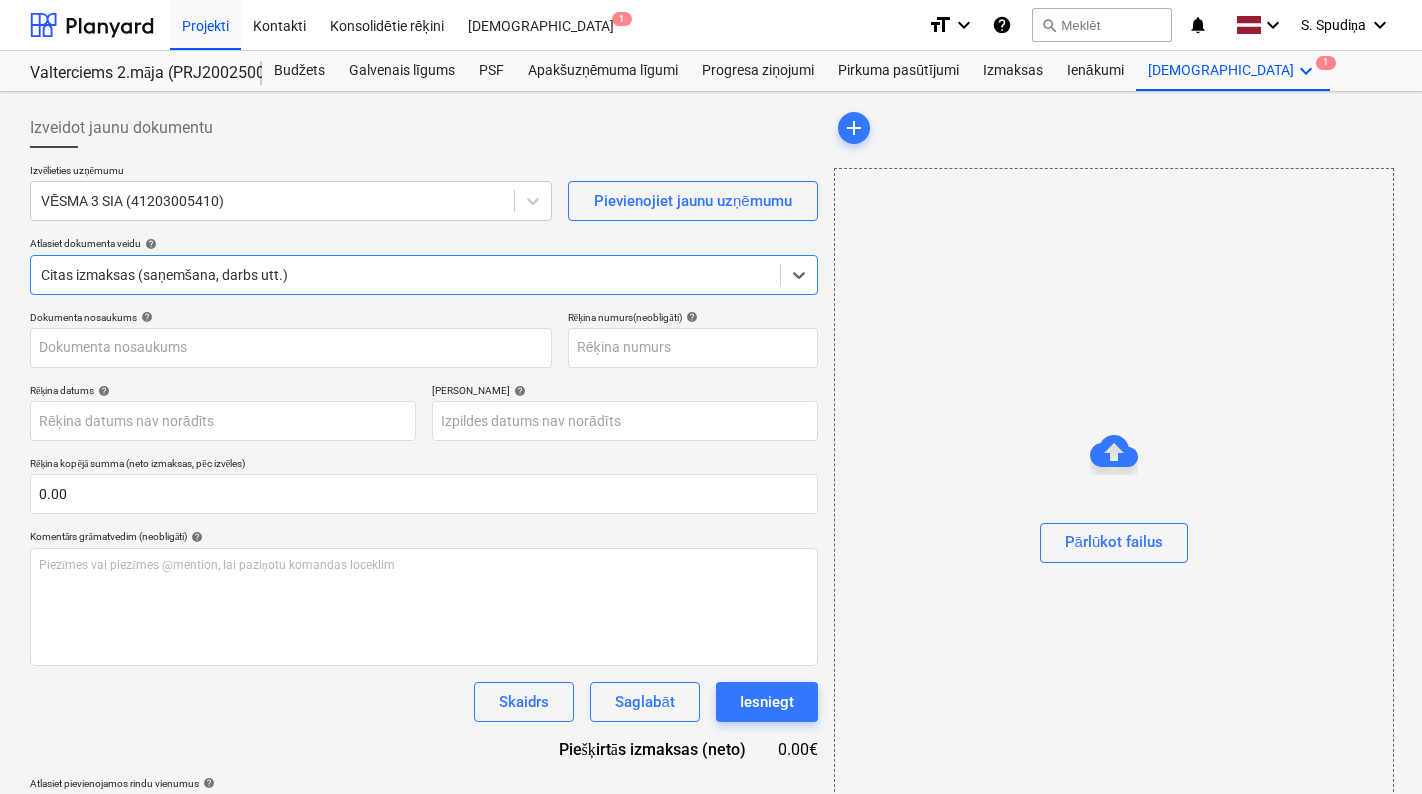 type on "MT2587" 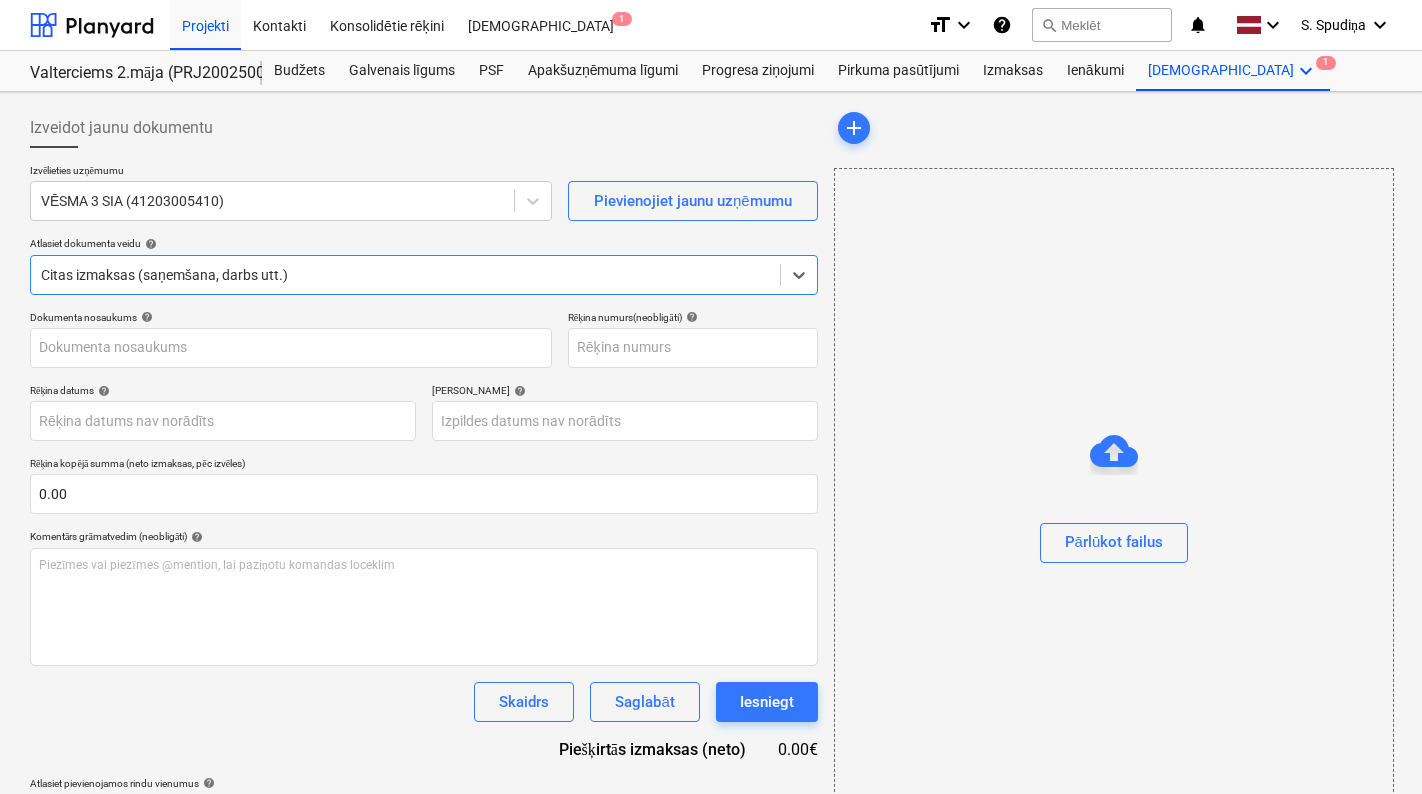 type on "MT2587" 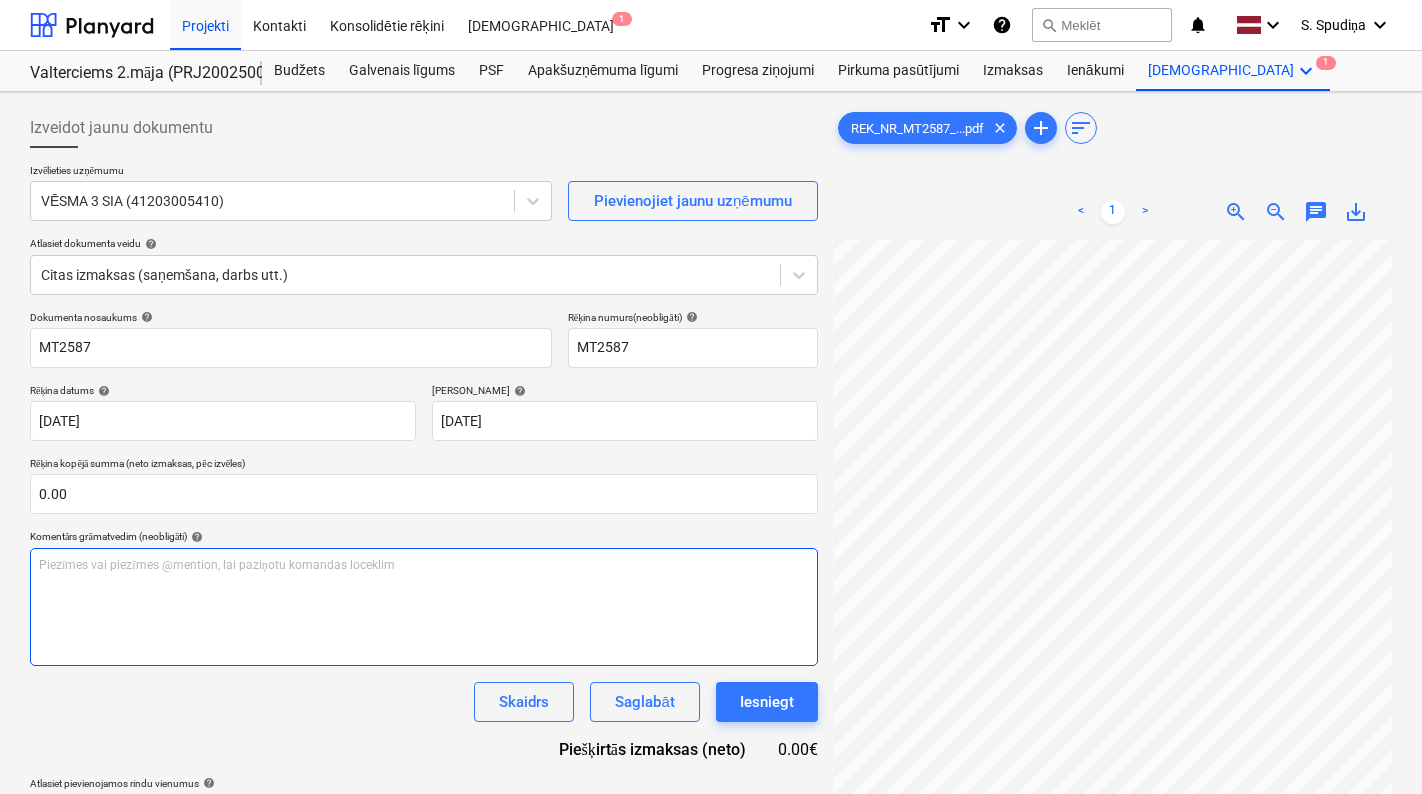 click on "Izveidot jaunu dokumentu Izvēlieties uzņēmumu VĒSMA 3 SIA (41203005410)  Pievienojiet jaunu uzņēmumu Atlasiet dokumenta veidu help Citas izmaksas (saņemšana, darbs utt.) Dokumenta nosaukums help MT2587 Rēķina numurs  (neobligāti) help MT2587 Rēķina datums help [DATE] 10.07.2025 Press the down arrow key to interact with the calendar and
select a date. Press the question [PERSON_NAME] to get the keyboard shortcuts for changing dates. Termiņš help [DATE] [DATE] Press the down arrow key to interact with the calendar and
select a date. Press the question [PERSON_NAME] to get the keyboard shortcuts for changing dates. Rēķina kopējā summa (neto izmaksas, pēc izvēles) 0.00 Komentārs grāmatvedim (neobligāti) help Piezīmes vai piezīmes @mention, lai paziņotu komandas loceklim ﻿ Skaidrs Saglabāt Iesniegt Piešķirtās izmaksas (neto) 0.00€ Atlasiet pievienojamos rindu vienumus help Meklēt vai atlasiet pievienojamo rindu Atlasiet lielapjomu REK_NR_MT2587_...pdf clear add sort < 1" at bounding box center [711, 543] 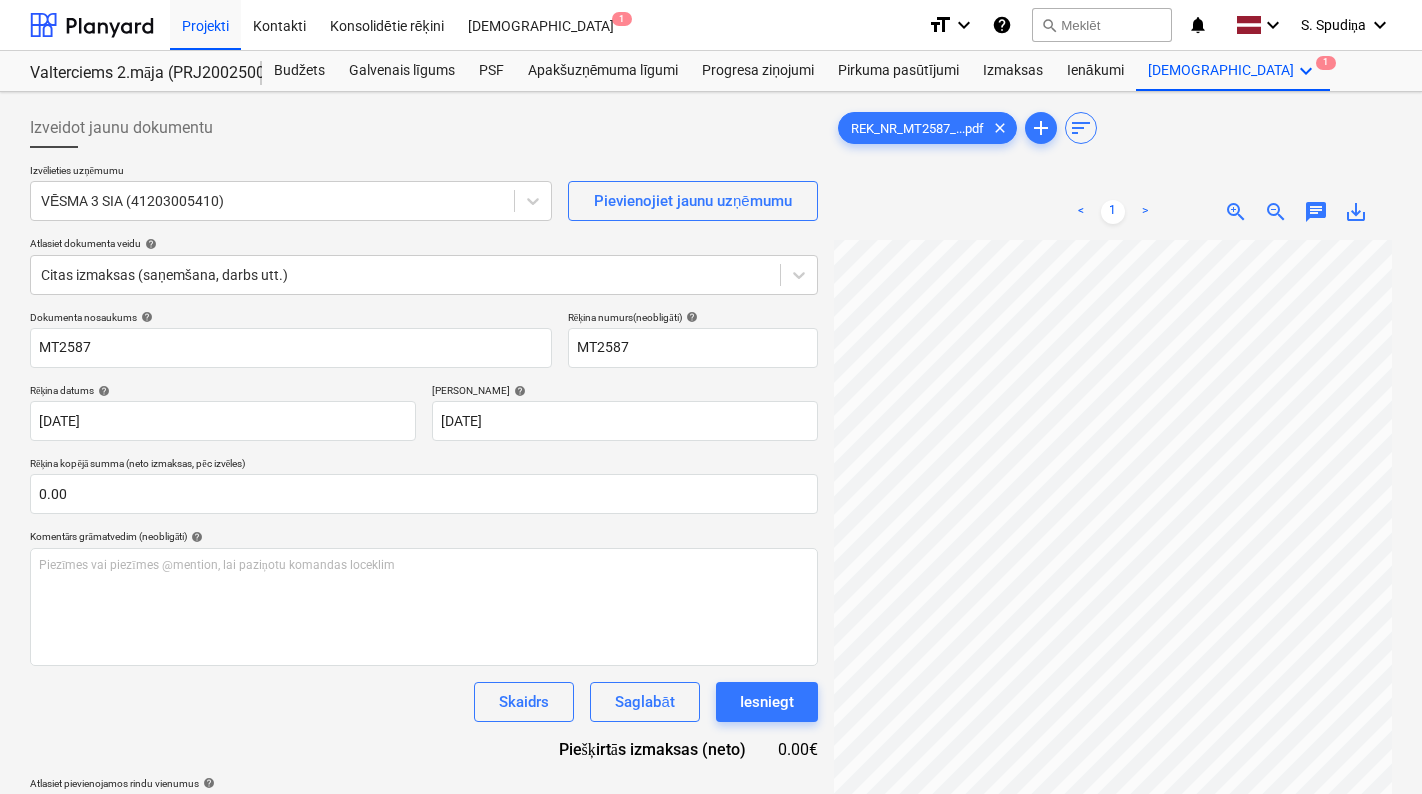 scroll, scrollTop: 540, scrollLeft: 495, axis: both 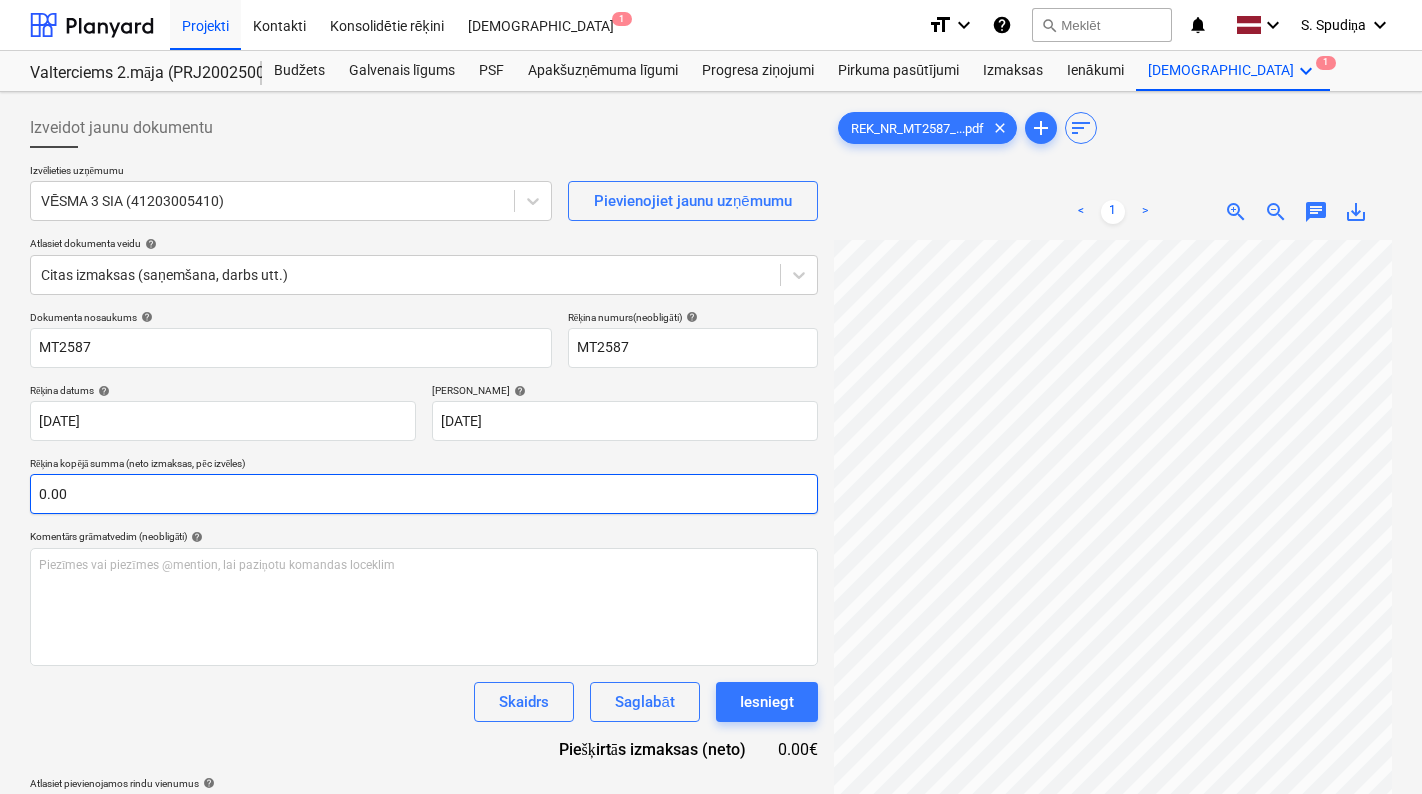 click on "Izveidot jaunu dokumentu Izvēlieties uzņēmumu VĒSMA 3 SIA (41203005410)  Pievienojiet jaunu uzņēmumu Atlasiet dokumenta veidu help Citas izmaksas (saņemšana, darbs utt.) Dokumenta nosaukums help MT2587 Rēķina numurs  (neobligāti) help MT2587 Rēķina datums help [DATE] 10.07.2025 Press the down arrow key to interact with the calendar and
select a date. Press the question [PERSON_NAME] to get the keyboard shortcuts for changing dates. Termiņš help [DATE] [DATE] Press the down arrow key to interact with the calendar and
select a date. Press the question [PERSON_NAME] to get the keyboard shortcuts for changing dates. Rēķina kopējā summa (neto izmaksas, pēc izvēles) 0.00 Komentārs grāmatvedim (neobligāti) help Piezīmes vai piezīmes @mention, lai paziņotu komandas loceklim ﻿ Skaidrs Saglabāt Iesniegt Piešķirtās izmaksas (neto) 0.00€ Atlasiet pievienojamos rindu vienumus help Meklēt vai atlasiet pievienojamo rindu Atlasiet lielapjomu REK_NR_MT2587_...pdf clear add sort < 1" at bounding box center [711, 543] 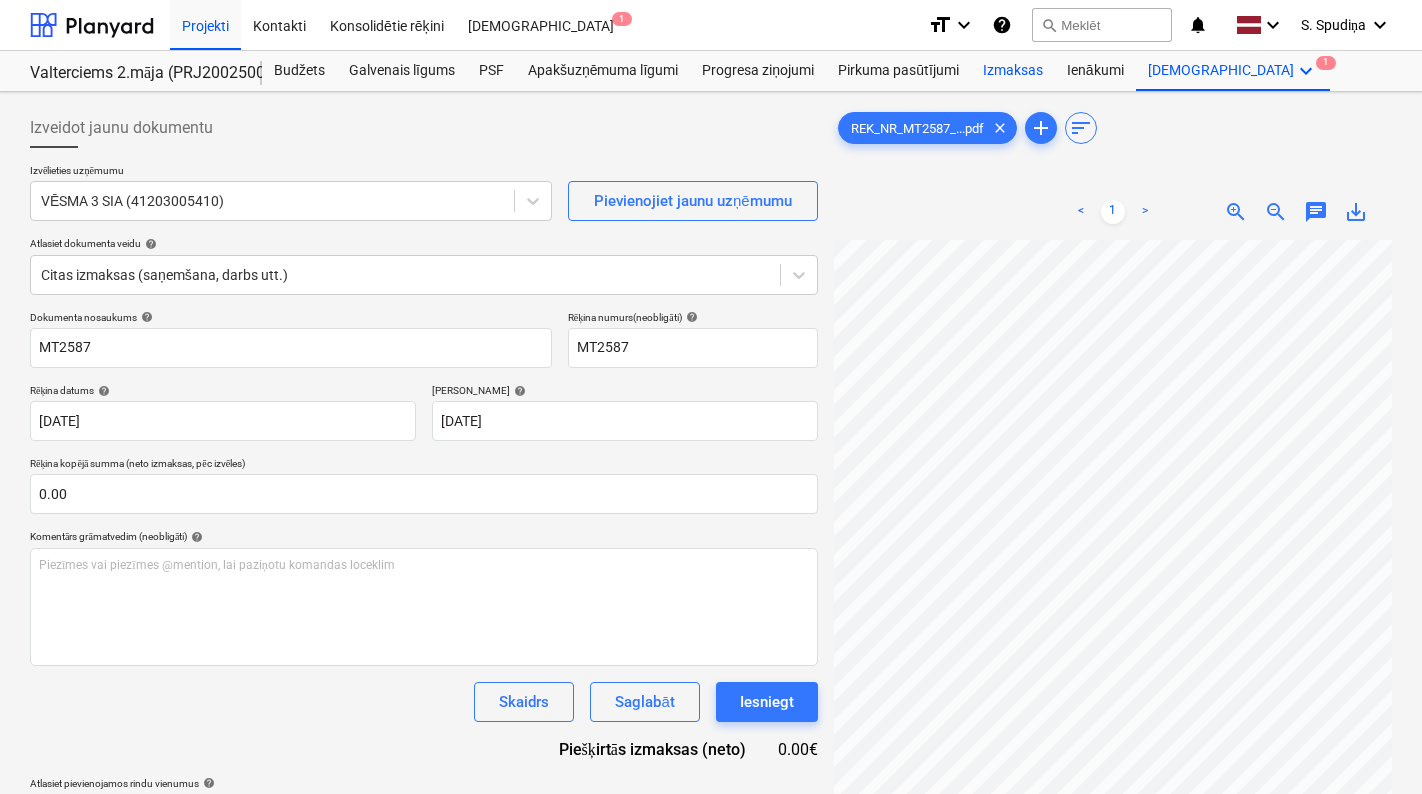 click on "Izmaksas" at bounding box center [1013, 71] 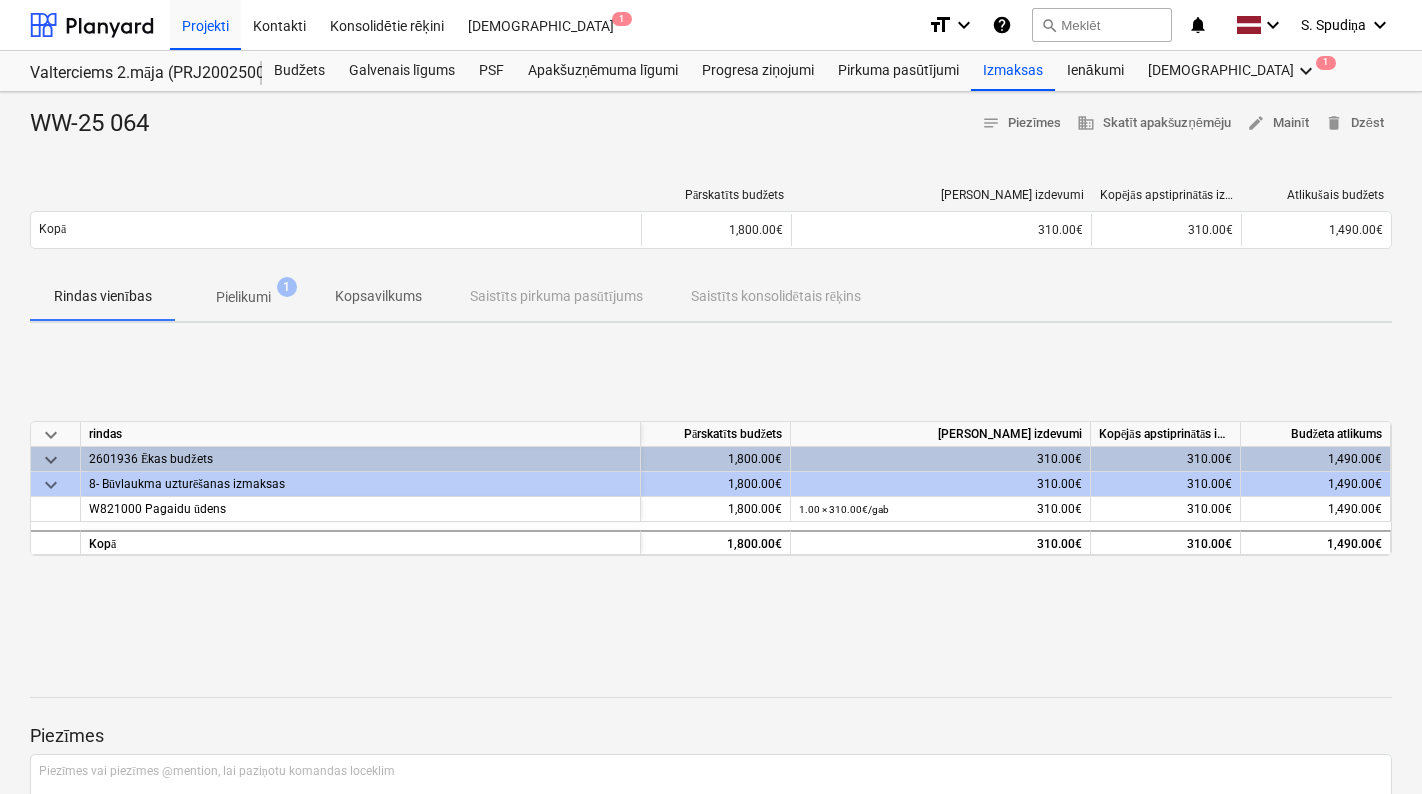 click on "Pielikumi" at bounding box center (243, 297) 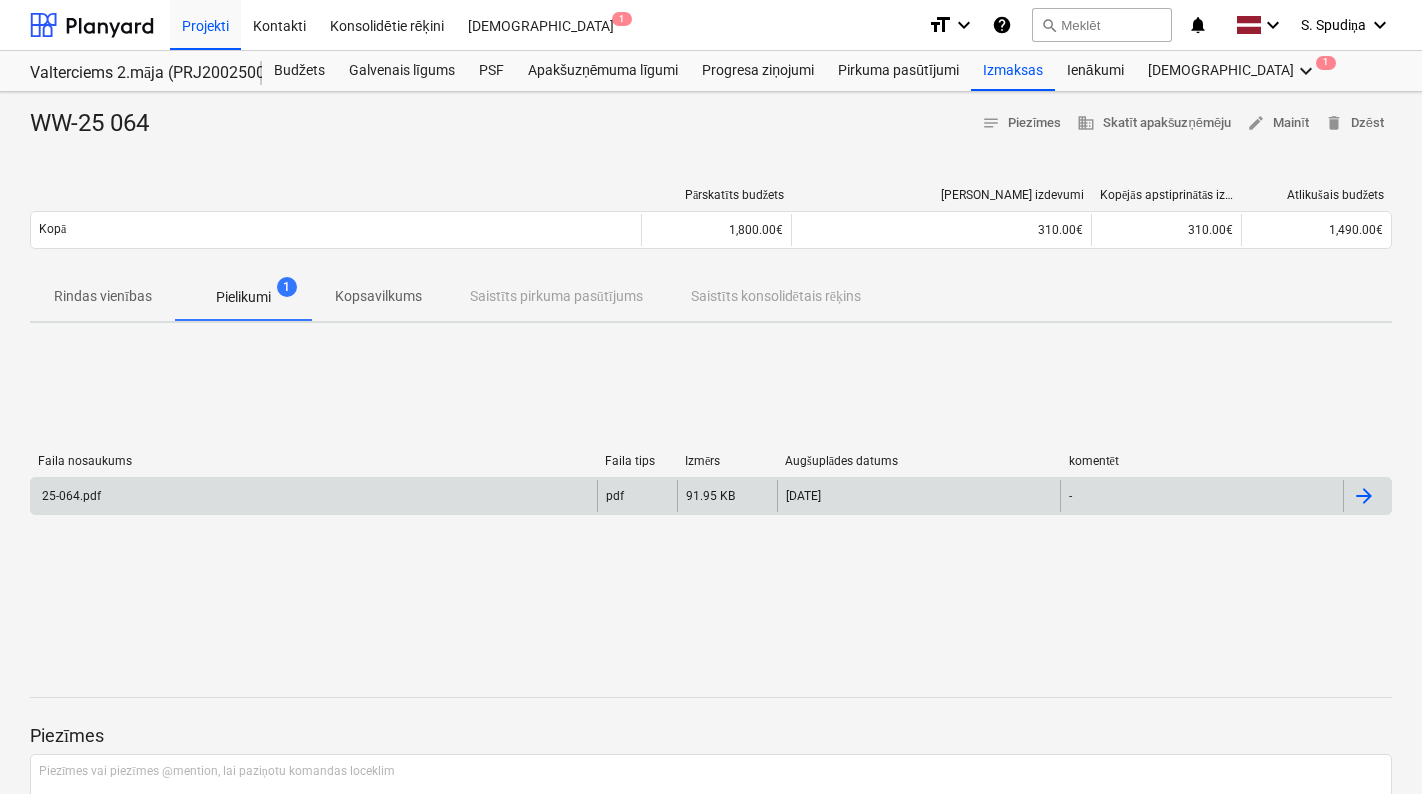 click on "25-064.pdf" at bounding box center (70, 496) 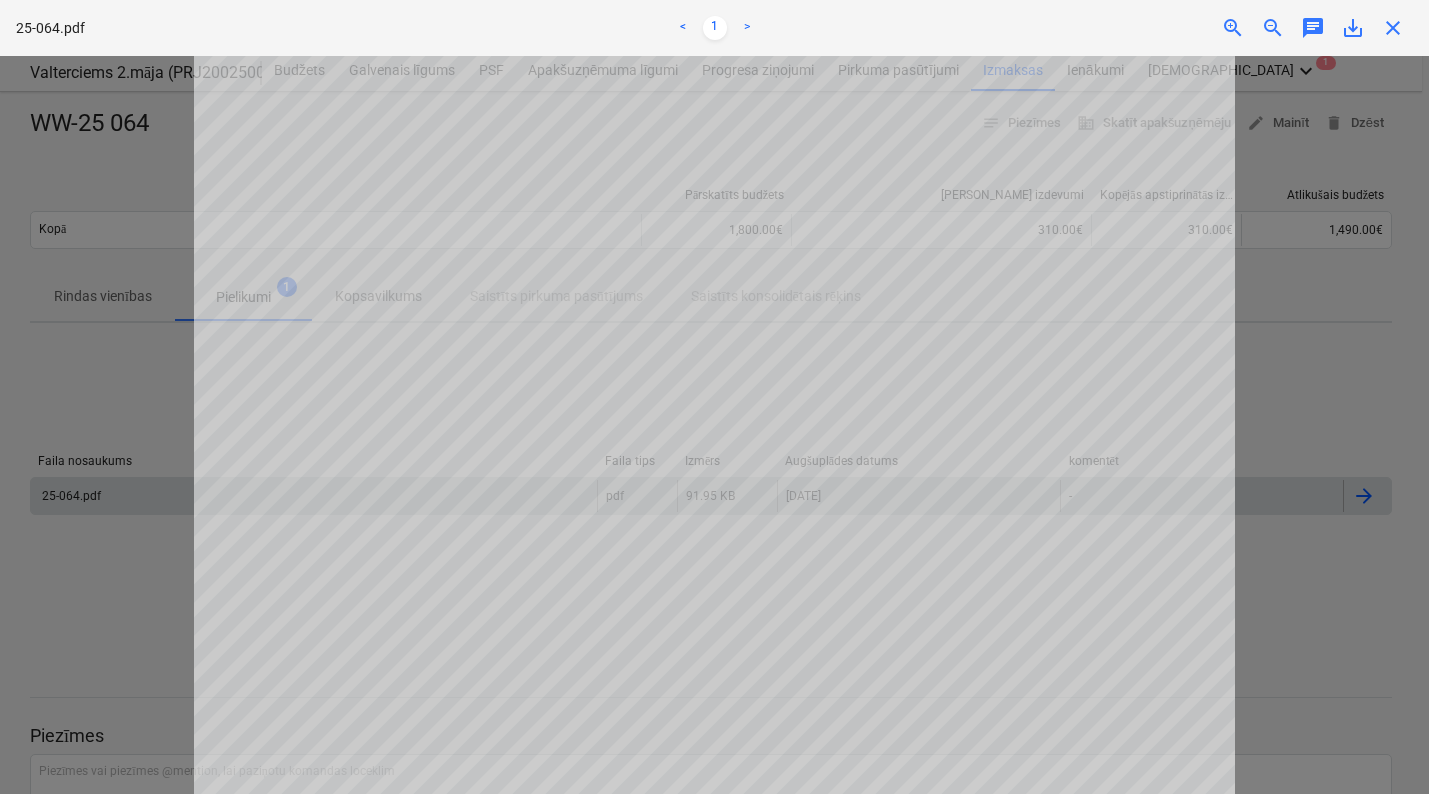 click on "25-064.pdf < 1 > zoom_in zoom_out chat 0 save_alt close" at bounding box center (714, 28) 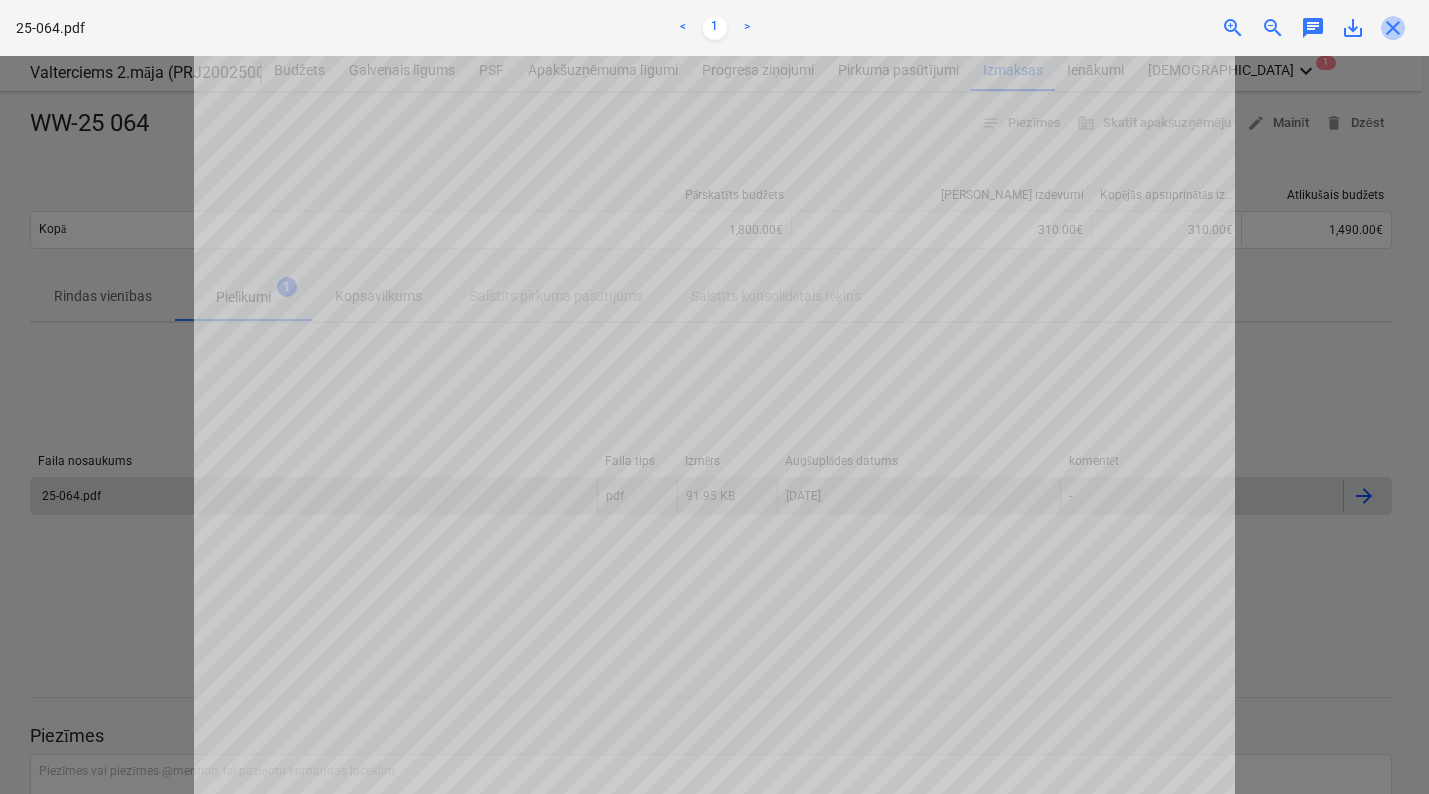 click on "close" at bounding box center (1393, 28) 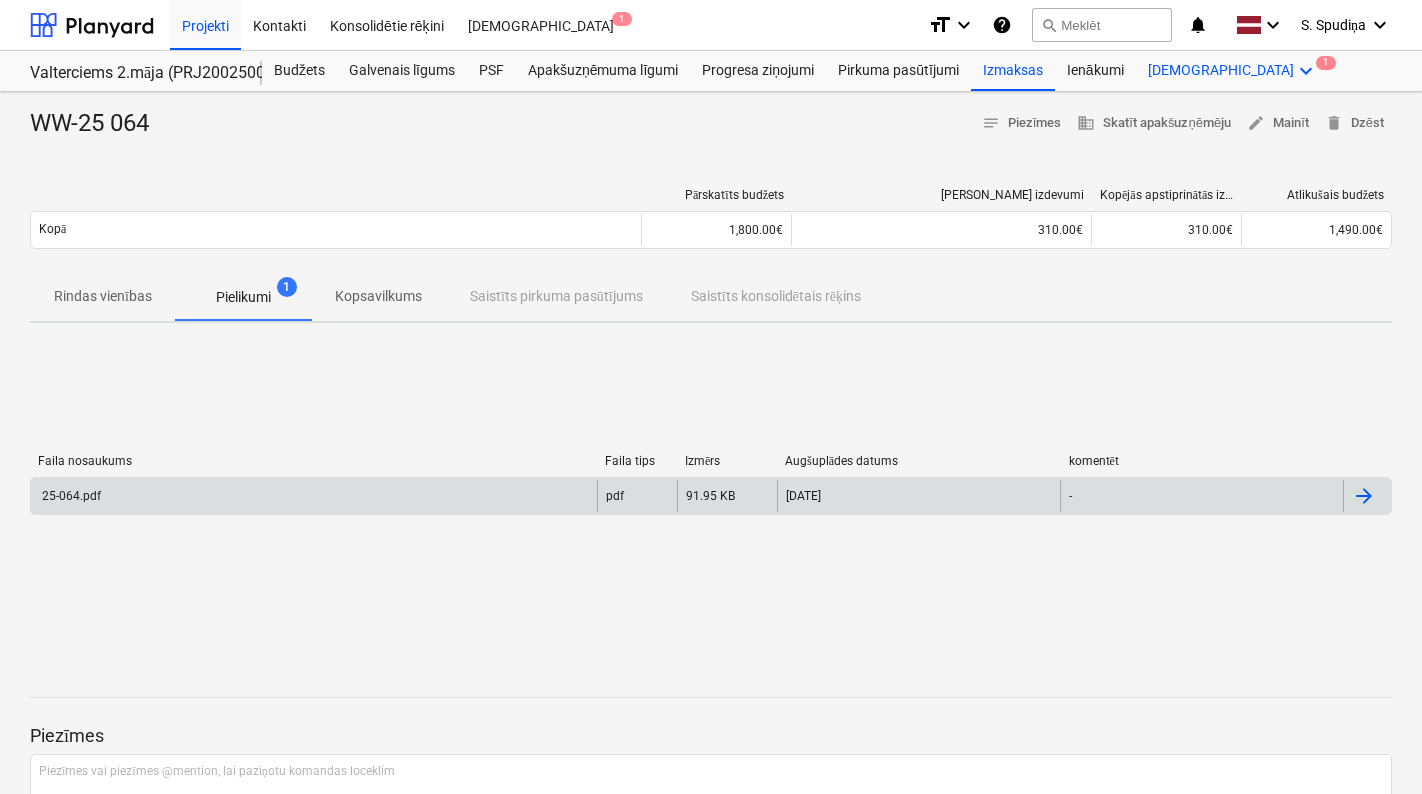 click on "Vairāk keyboard_arrow_down 1" at bounding box center (1233, 71) 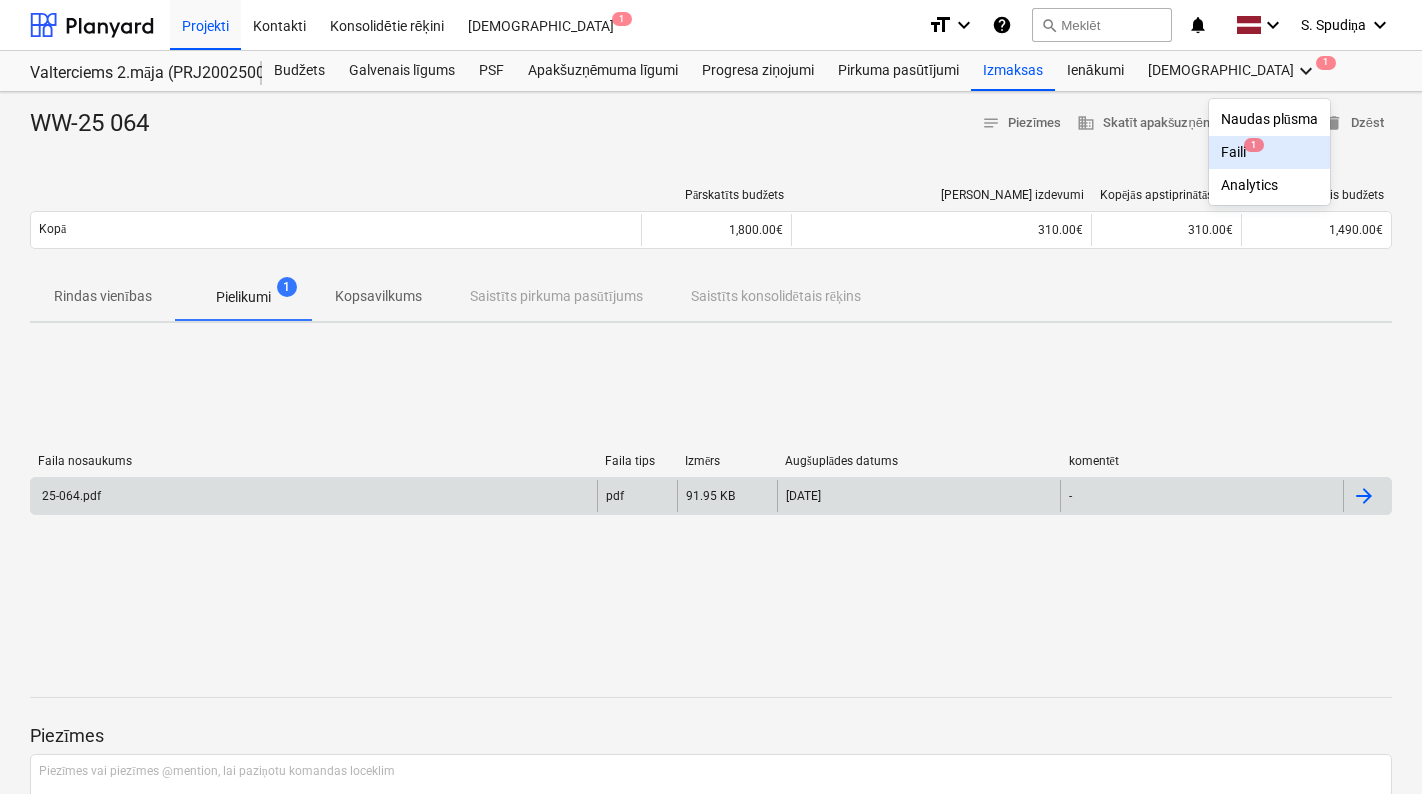 click on "Faili 1" at bounding box center (1269, 152) 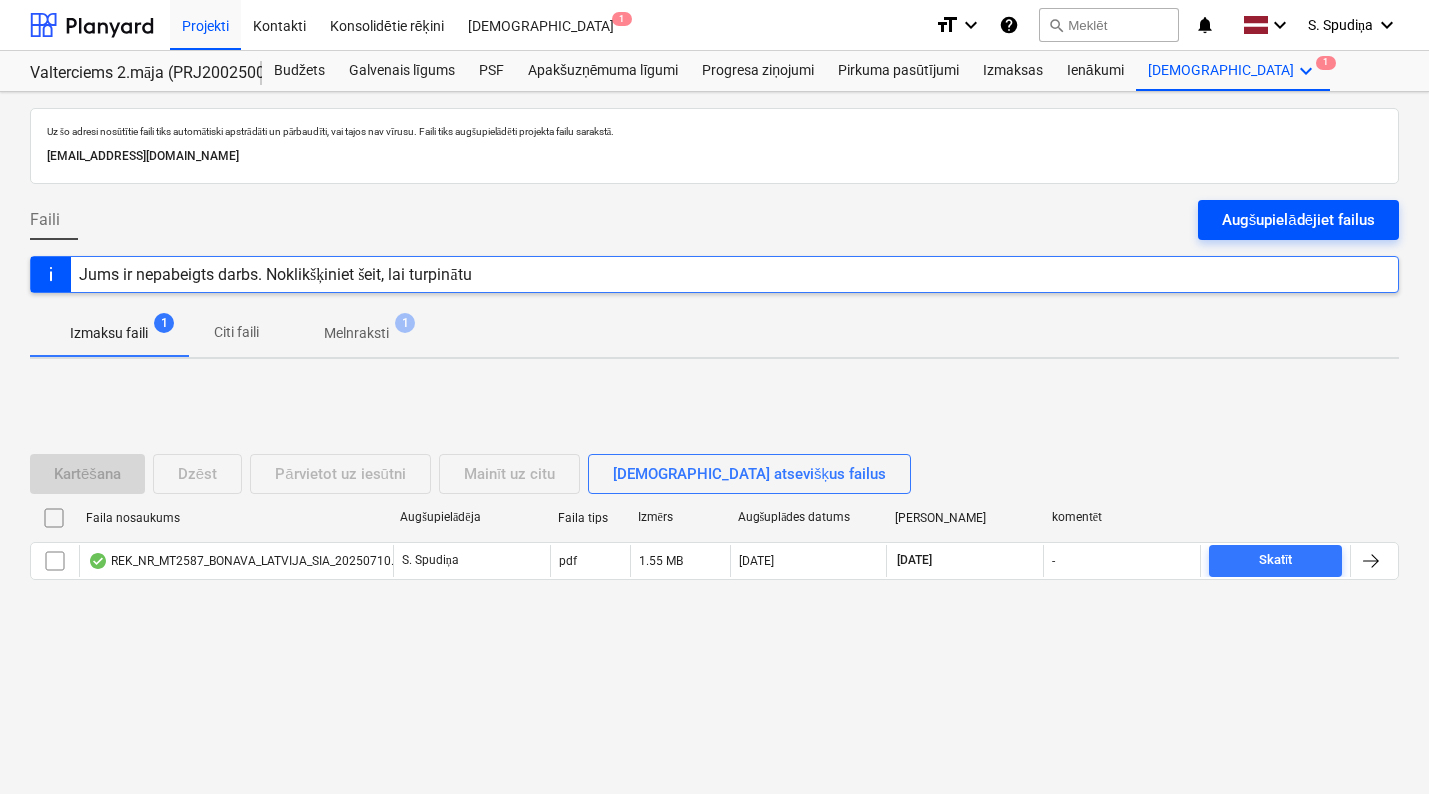 click on "Augšupielādējiet failus" at bounding box center (1298, 220) 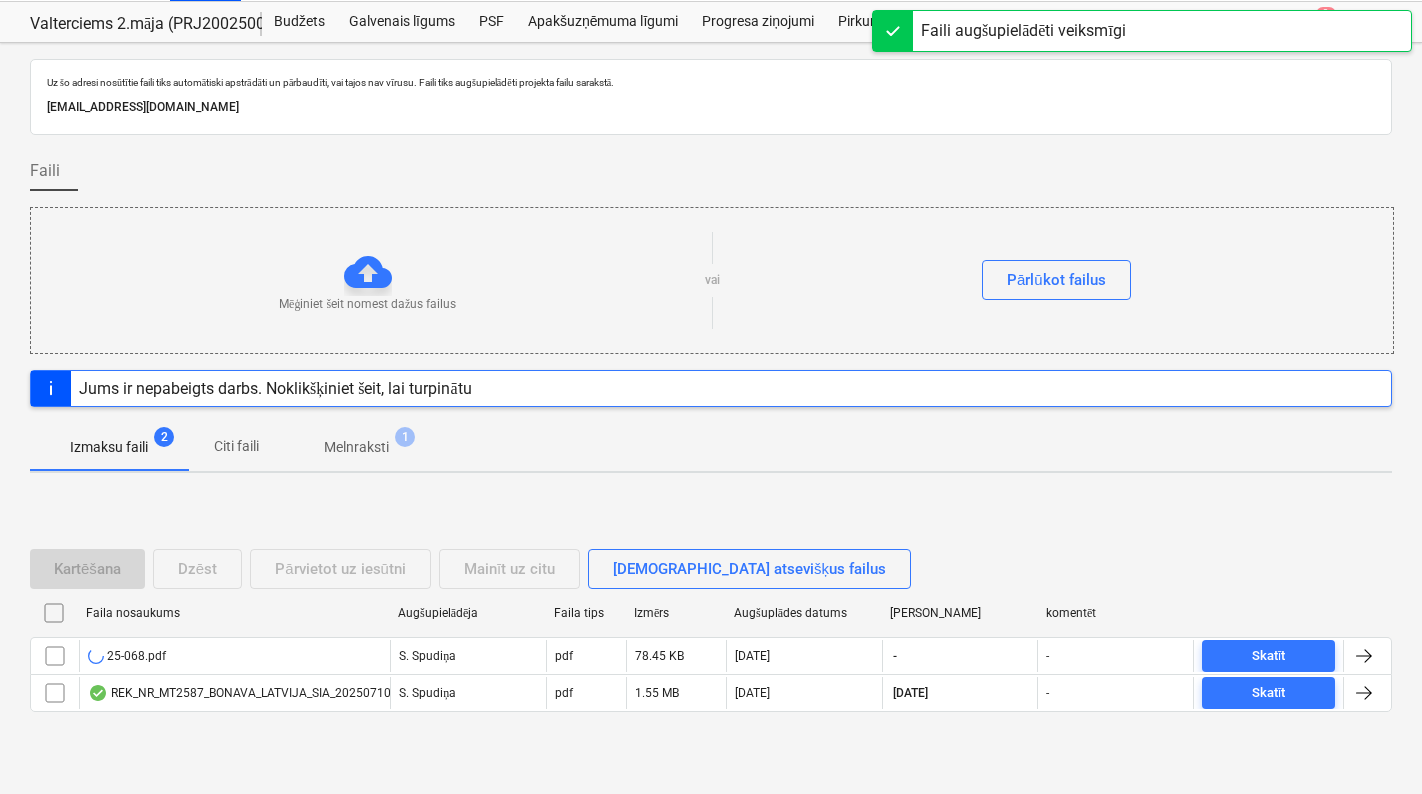 scroll, scrollTop: 76, scrollLeft: 0, axis: vertical 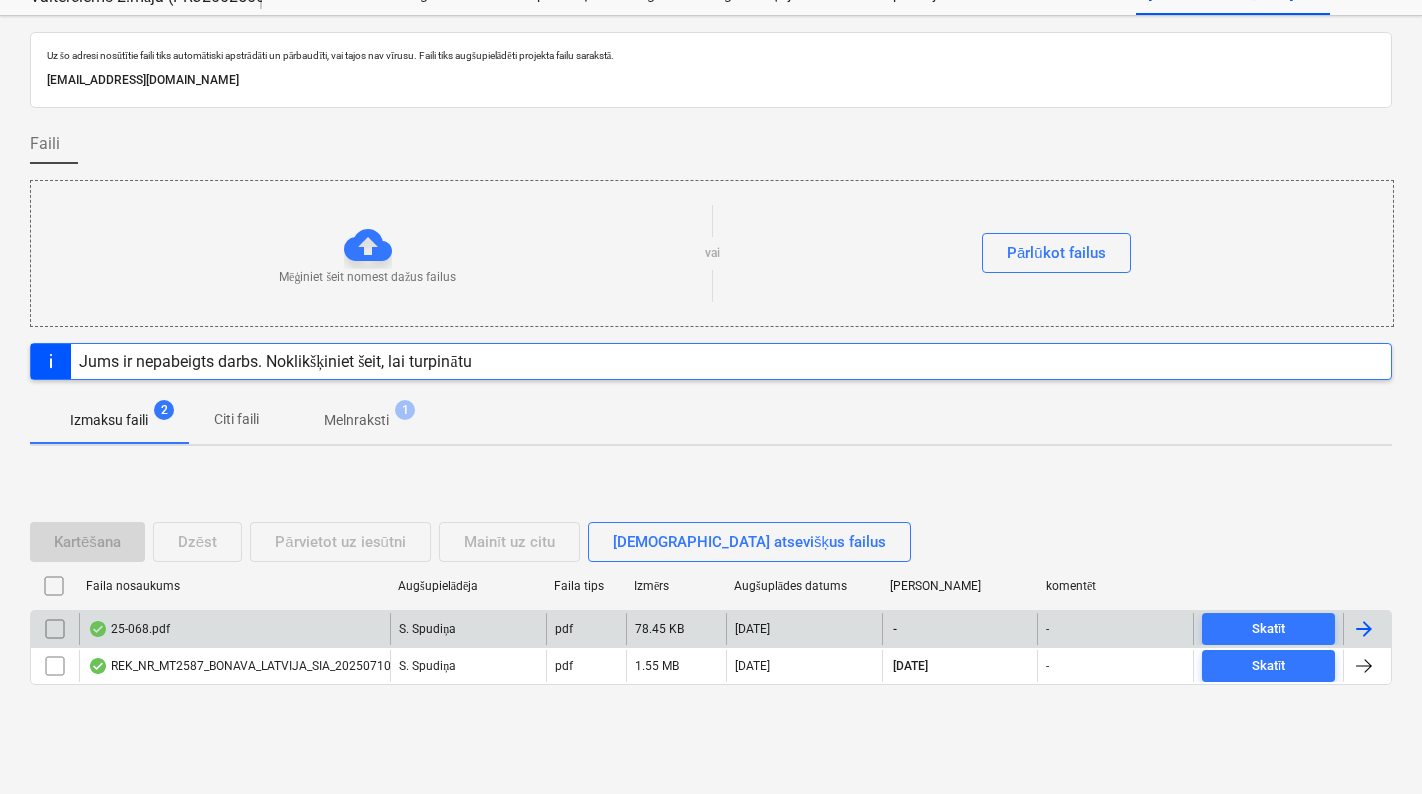 click on "25-068.pdf" at bounding box center (234, 629) 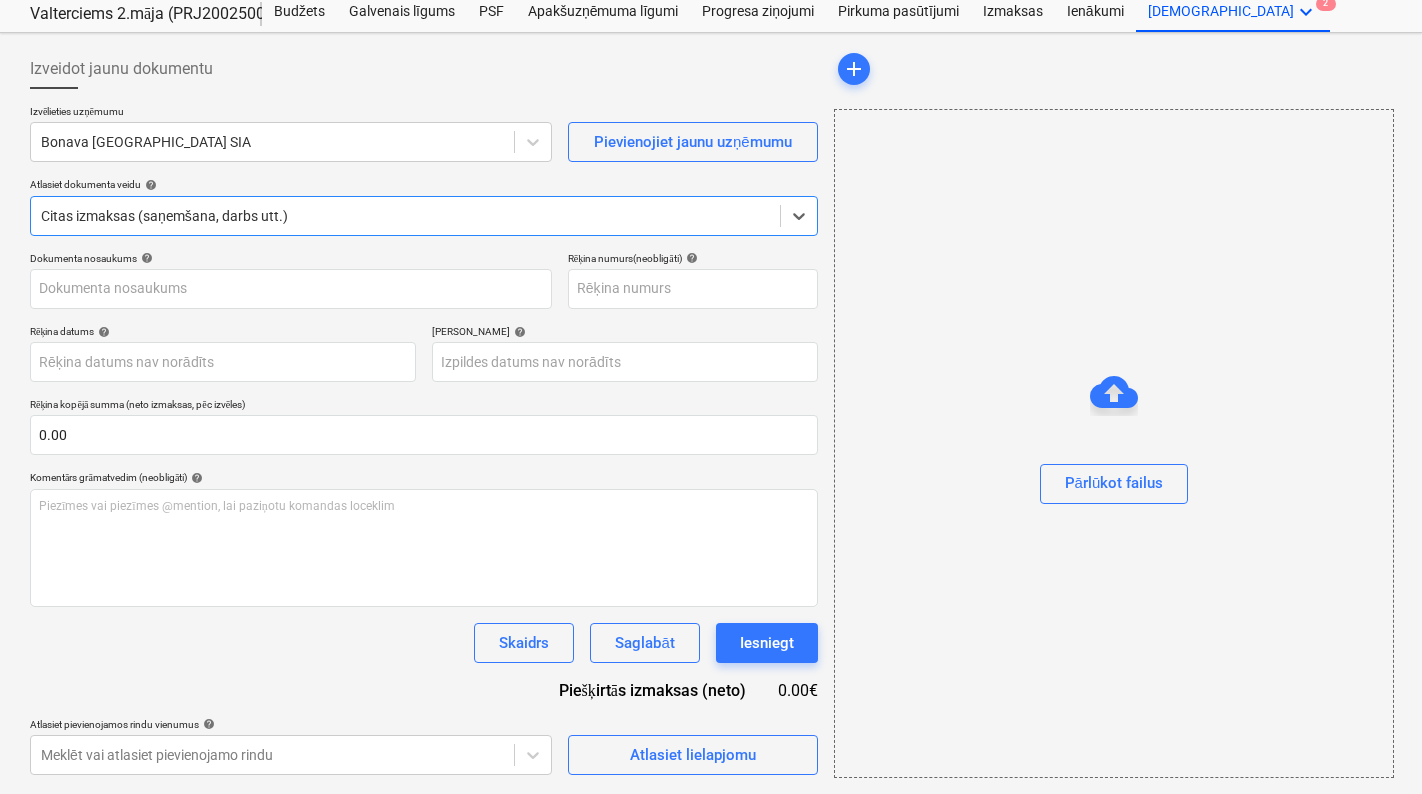 type on "25-068.pdf" 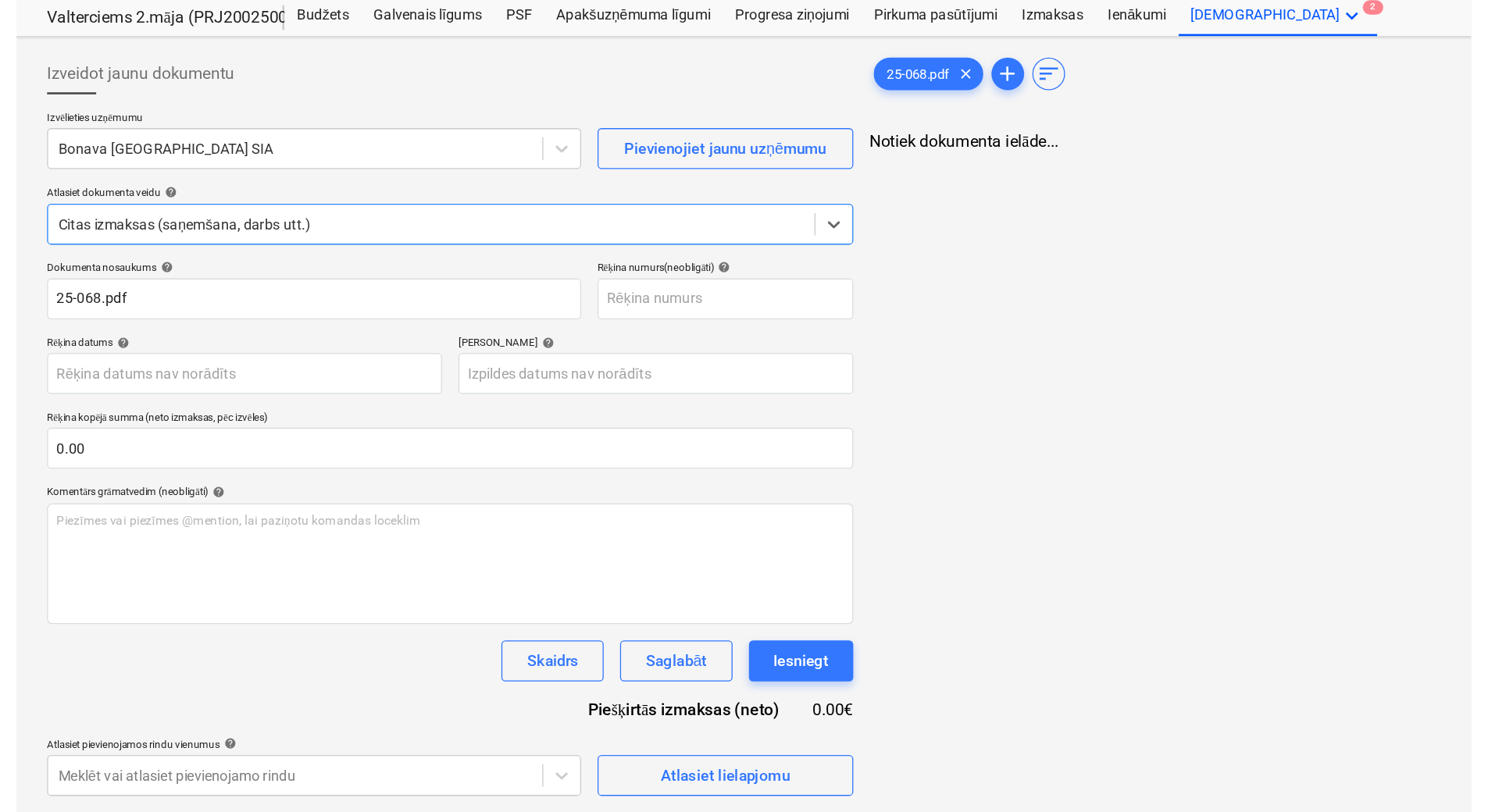 scroll, scrollTop: 46, scrollLeft: 0, axis: vertical 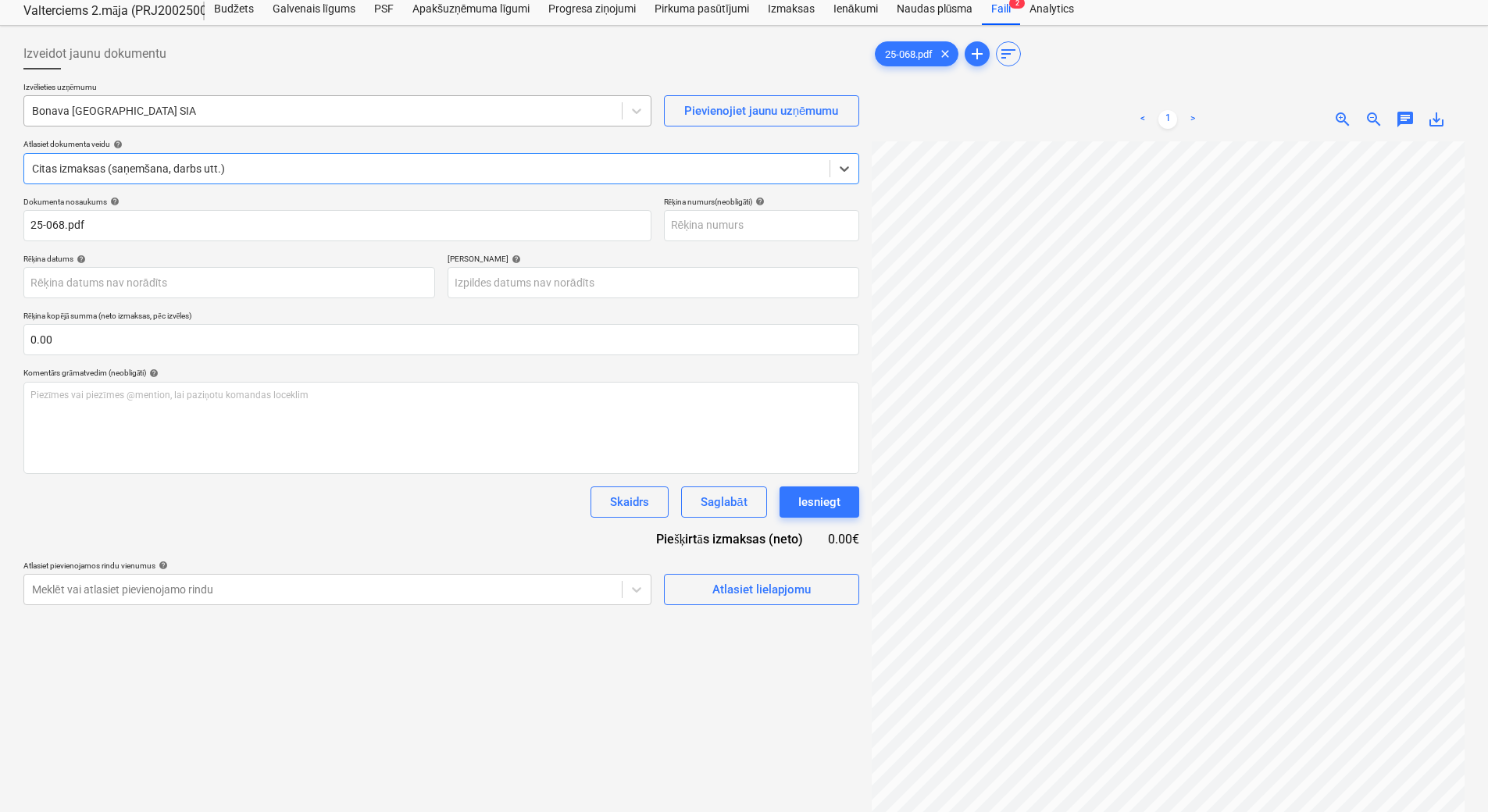 click at bounding box center (323, 111) 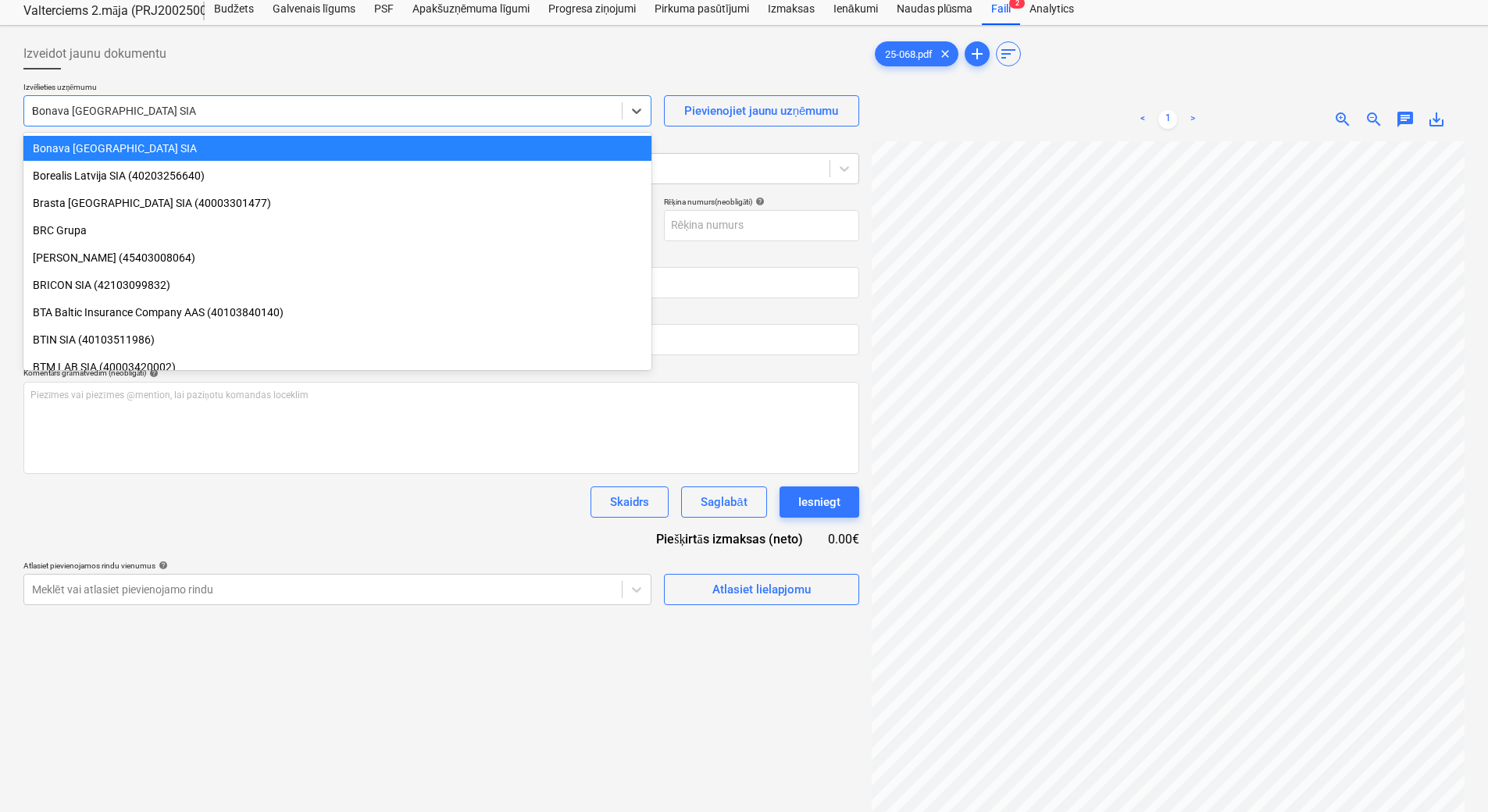 scroll, scrollTop: 340, scrollLeft: 0, axis: vertical 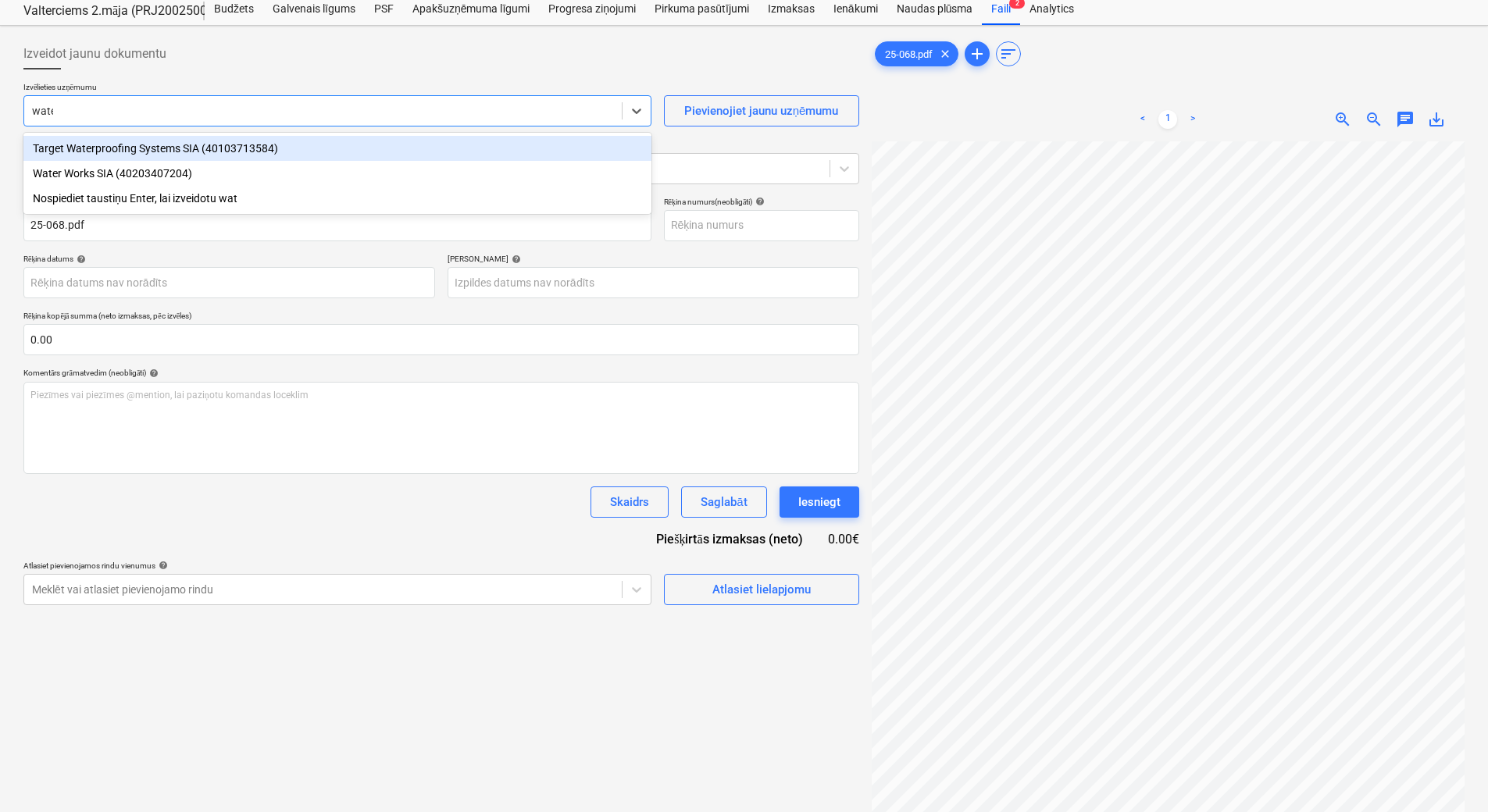 type on "water" 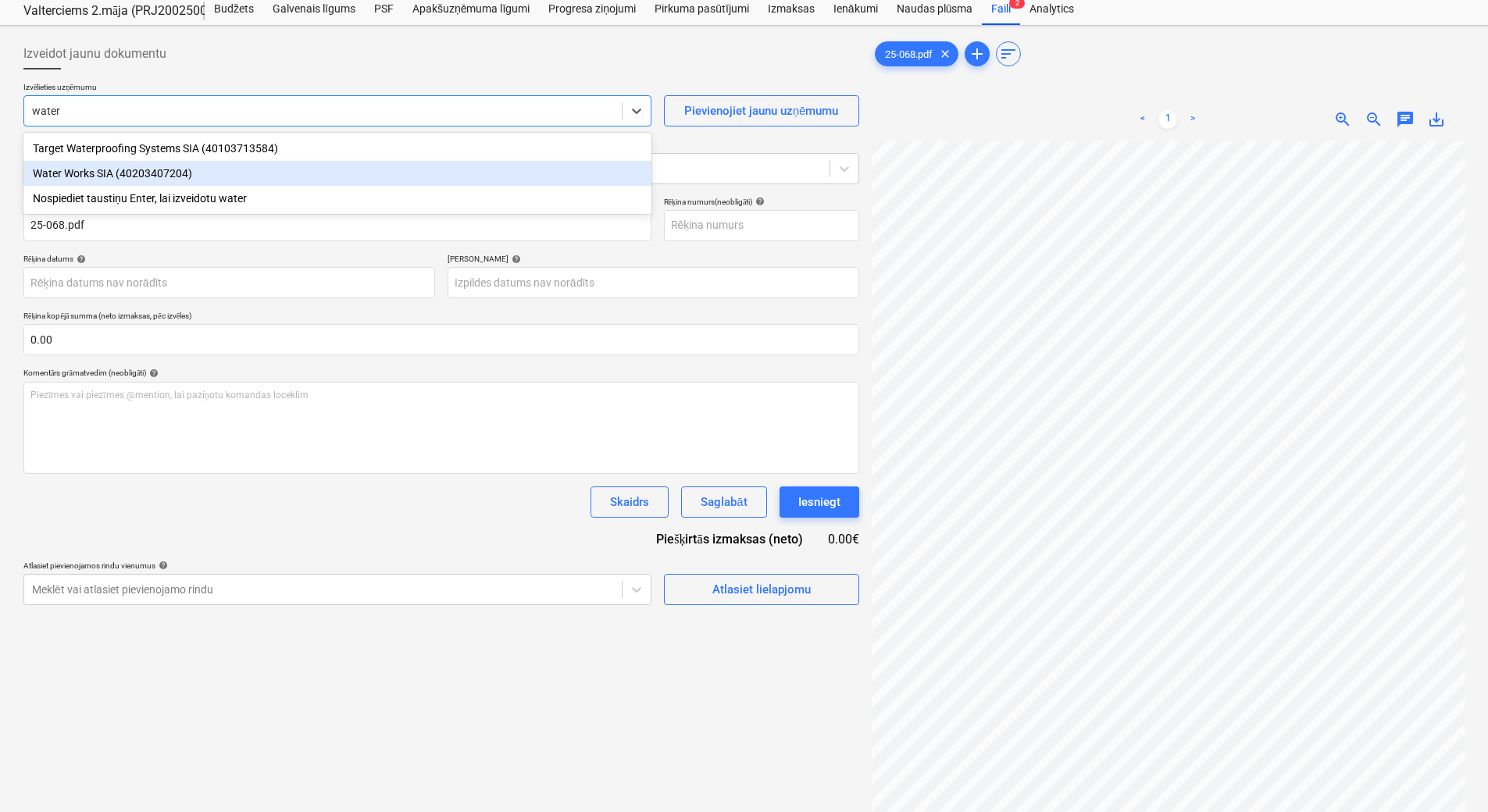 type 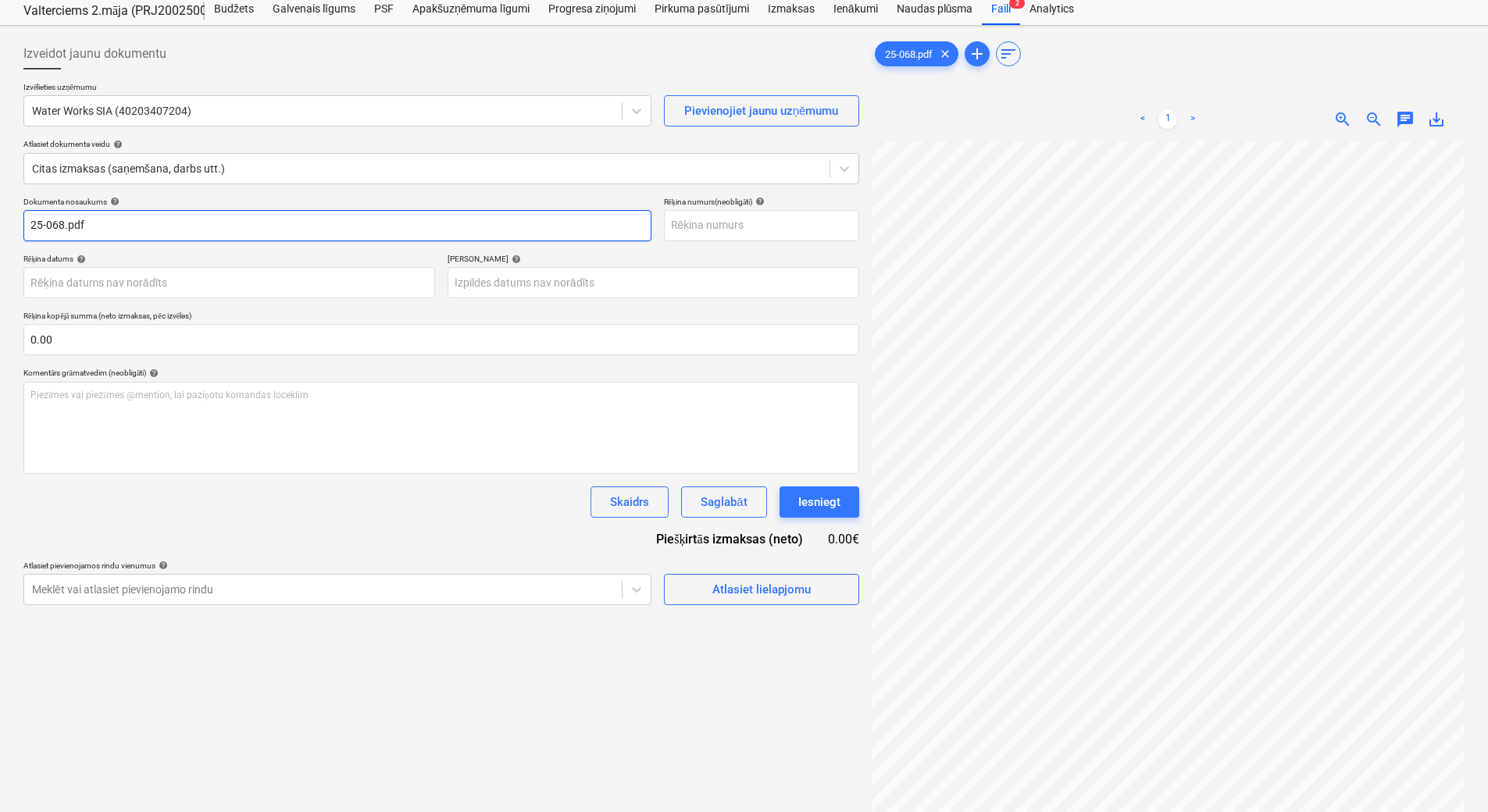 drag, startPoint x: 108, startPoint y: 230, endPoint x: -3, endPoint y: 242, distance: 111.64676 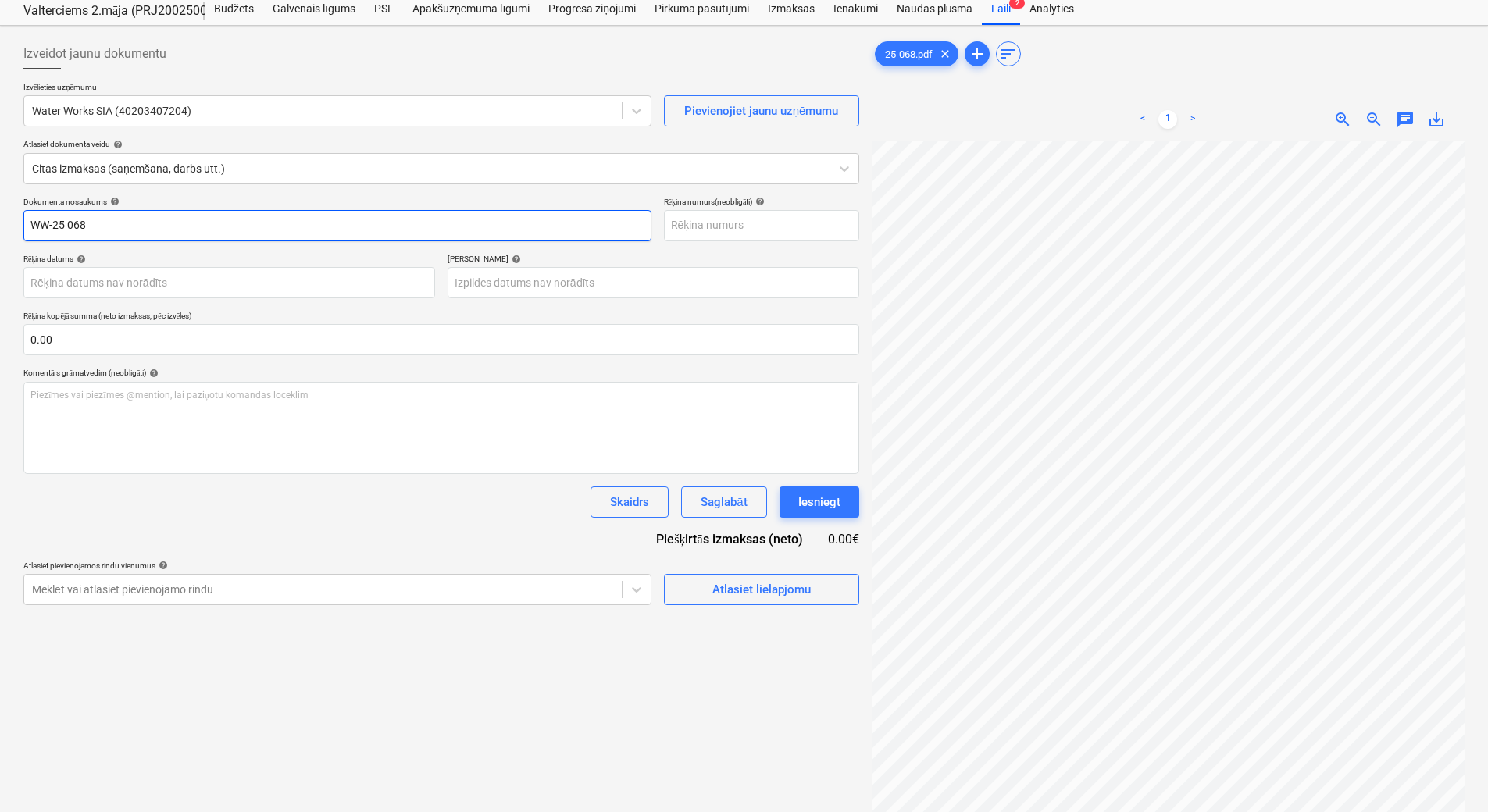 drag, startPoint x: 127, startPoint y: 230, endPoint x: -3, endPoint y: 234, distance: 130.0615 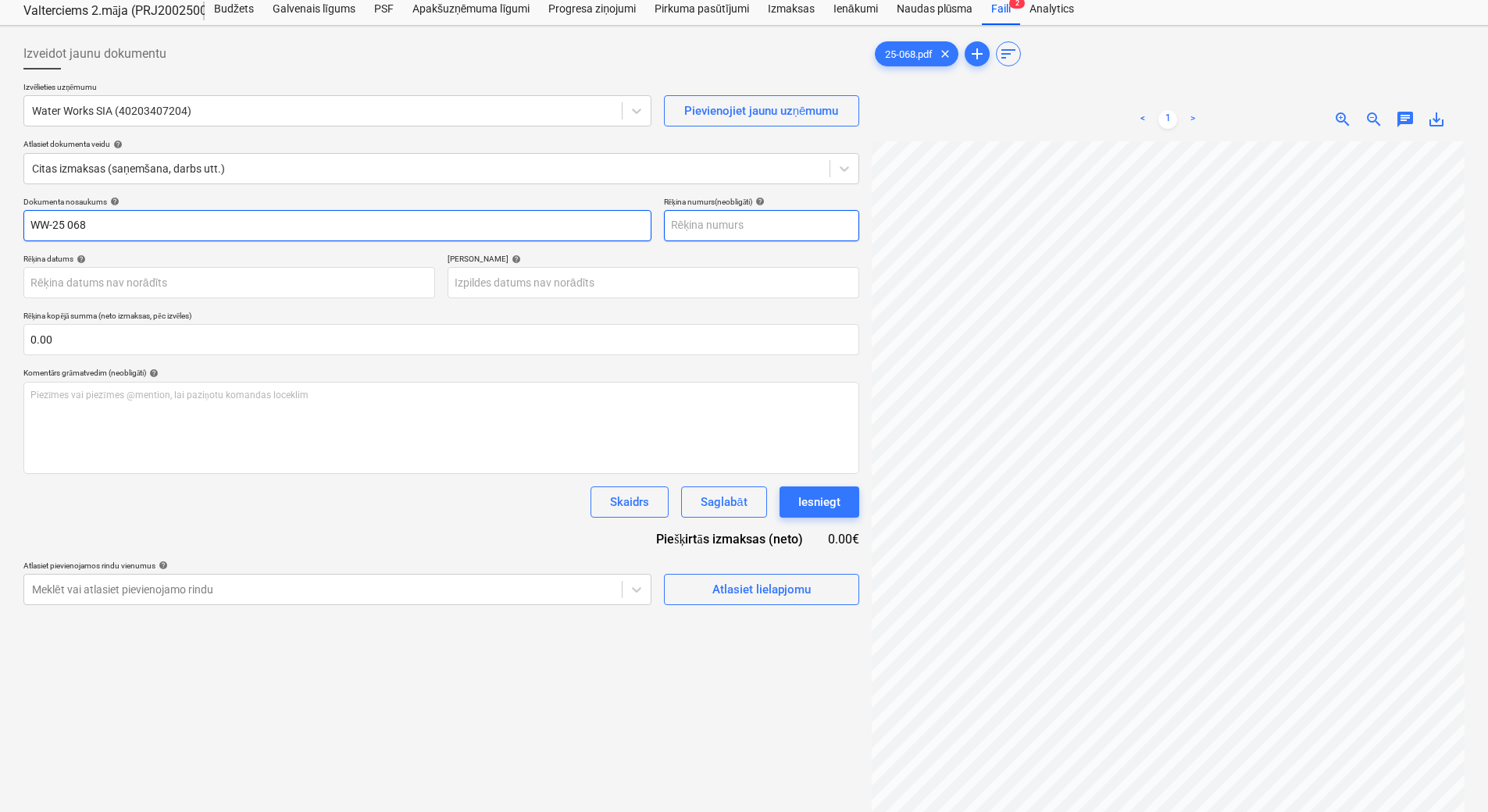 type on "WW-25 068" 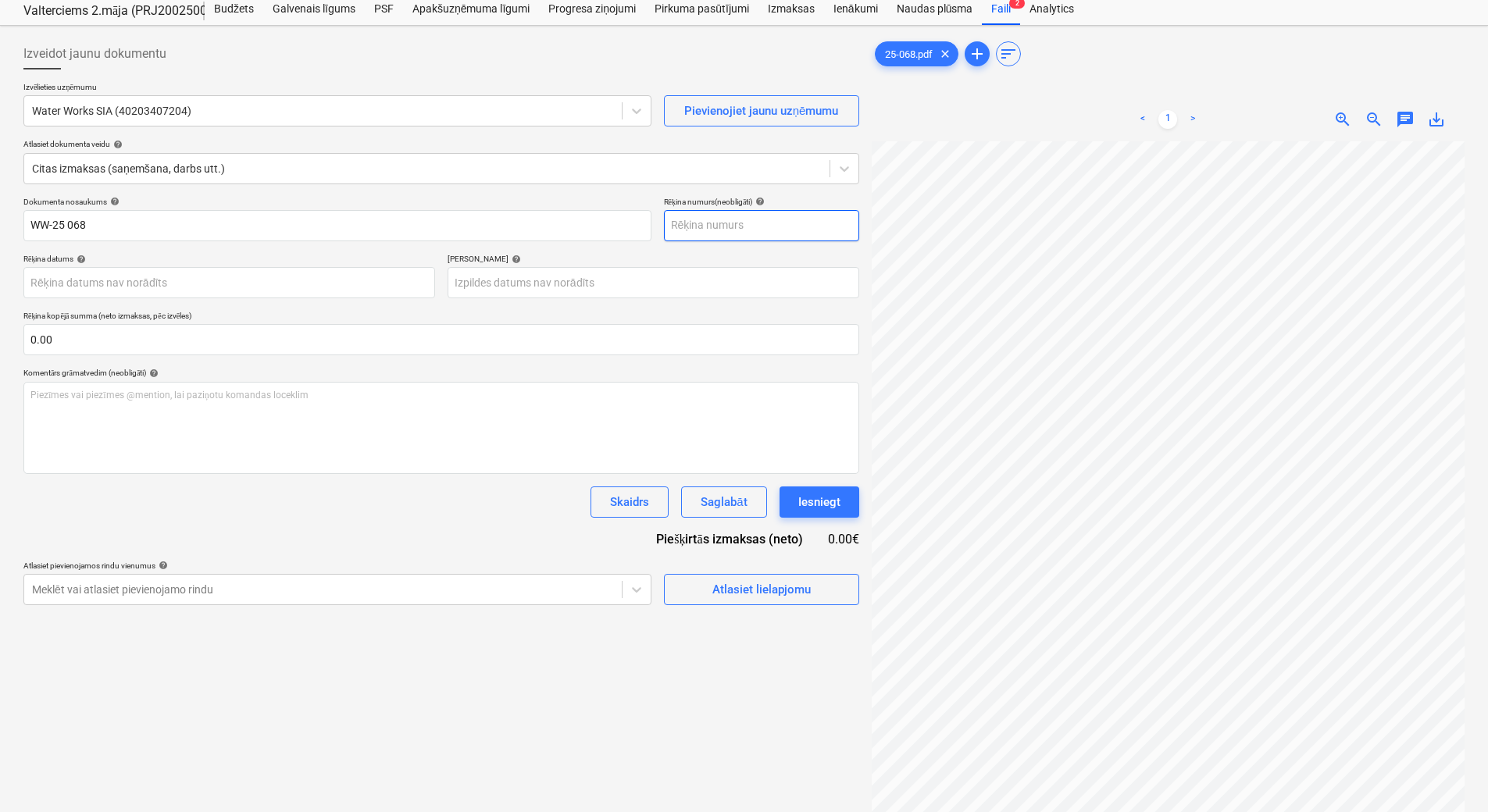 click at bounding box center [762, 226] 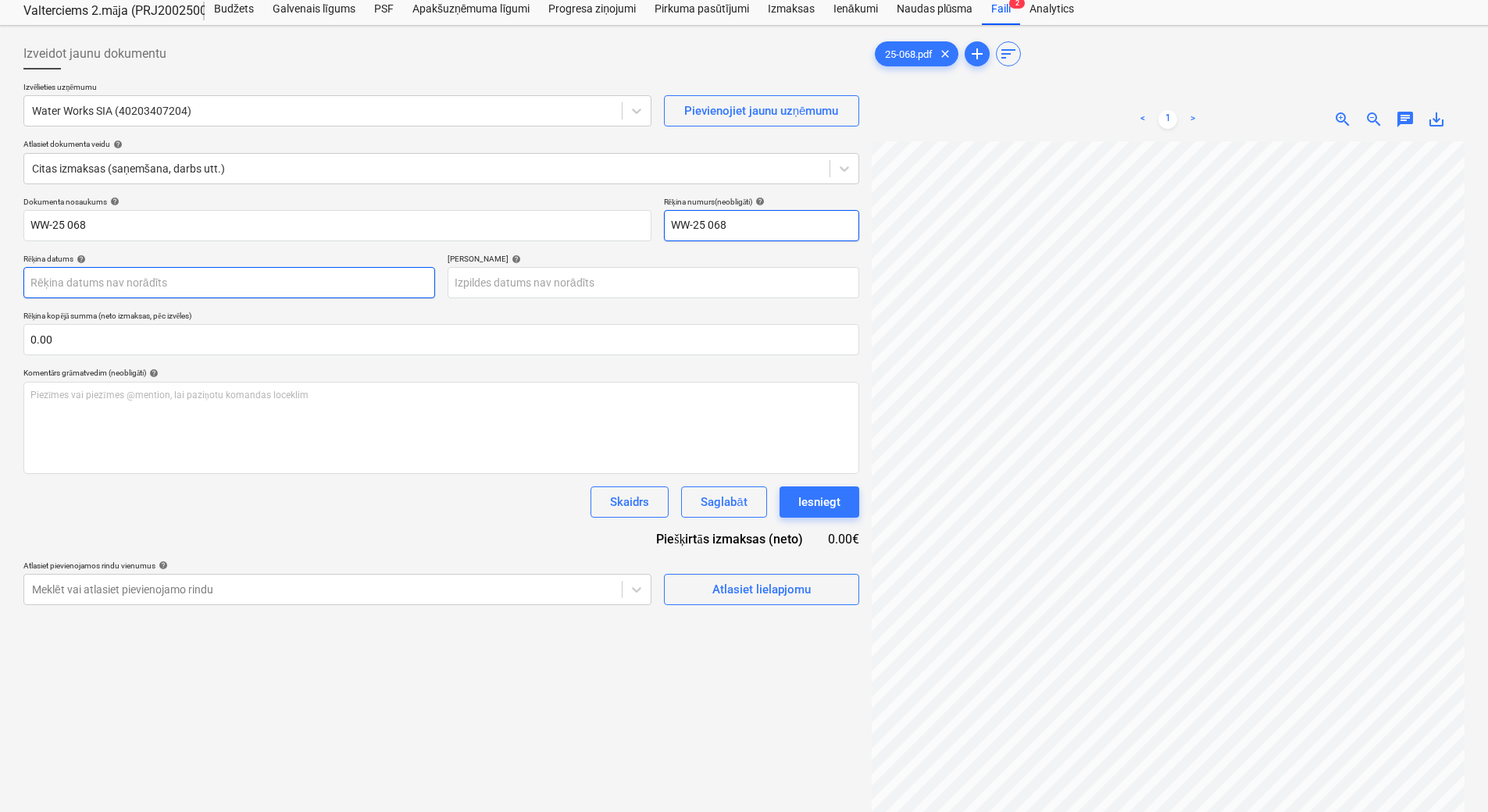 type on "WW-25 068" 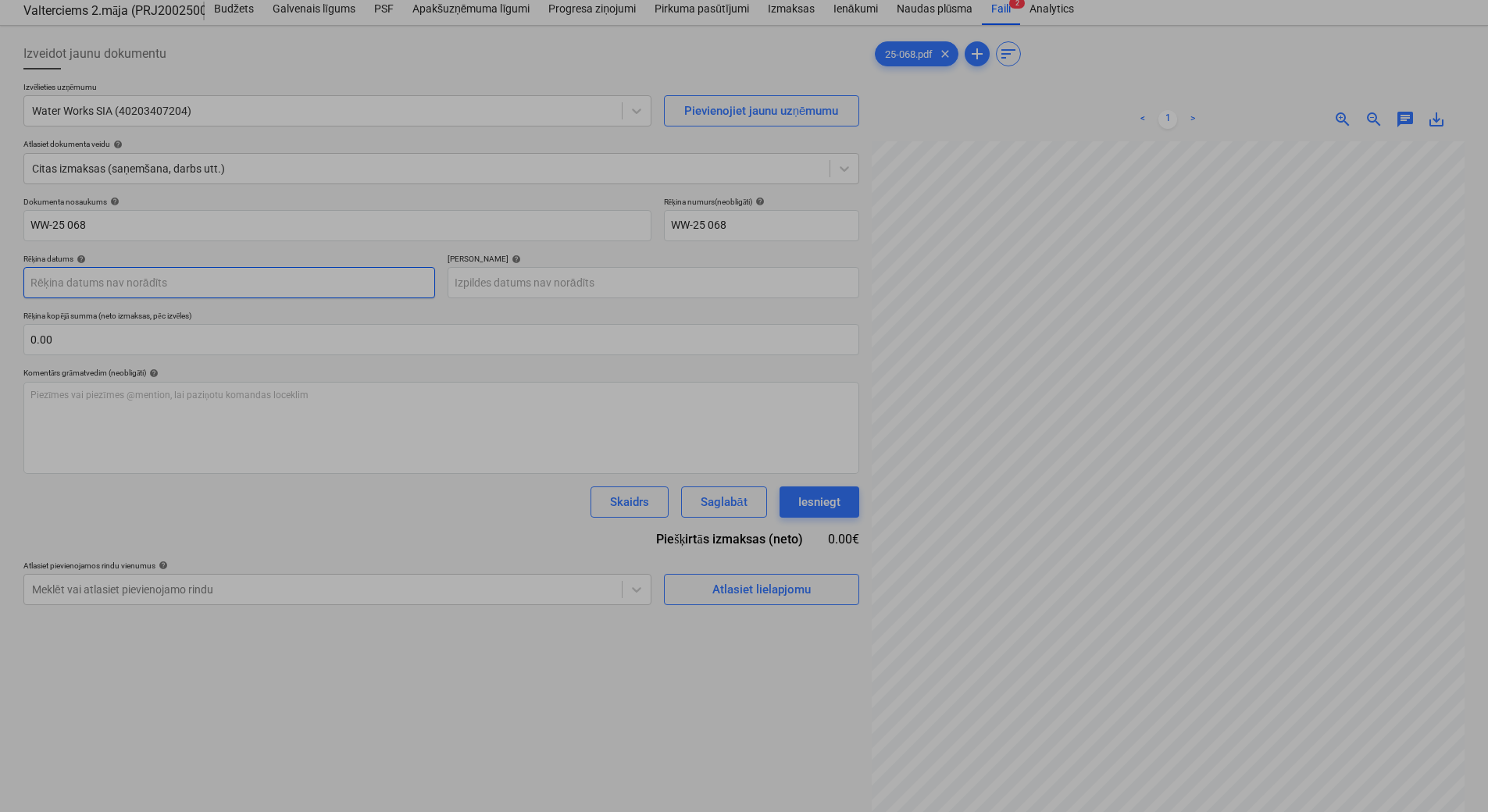 click on "Projekti Kontakti Konsolidētie rēķini Iesūtne 1 format_size keyboard_arrow_down help search Meklēt notifications 0 keyboard_arrow_down [PERSON_NAME] keyboard_arrow_down Valterciems 2.māja (PRJ2002500) Budžets Galvenais līgums PSF Apakšuzņēmuma līgumi Progresa ziņojumi Pirkuma pasūtījumi Izmaksas Ienākumi Naudas plūsma Faili 2 Analytics Izveidot jaunu dokumentu Izvēlieties uzņēmumu Water Works SIA (40203407204)  Pievienojiet jaunu uzņēmumu Atlasiet dokumenta veidu help Citas izmaksas (saņemšana, darbs utt.) Dokumenta nosaukums help WW-25 068 Rēķina numurs  (neobligāti) help WW-25 068 Rēķina datums help Press the down arrow key to interact with the calendar and
select a date. Press the question [PERSON_NAME] to get the keyboard shortcuts for changing dates. Termiņš help Press the down arrow key to interact with the calendar and
select a date. Press the question [PERSON_NAME] to get the keyboard shortcuts for changing dates. Rēķina kopējā summa (neto izmaksas, pēc izvēles) 0.00" at bounding box center (744, 360) 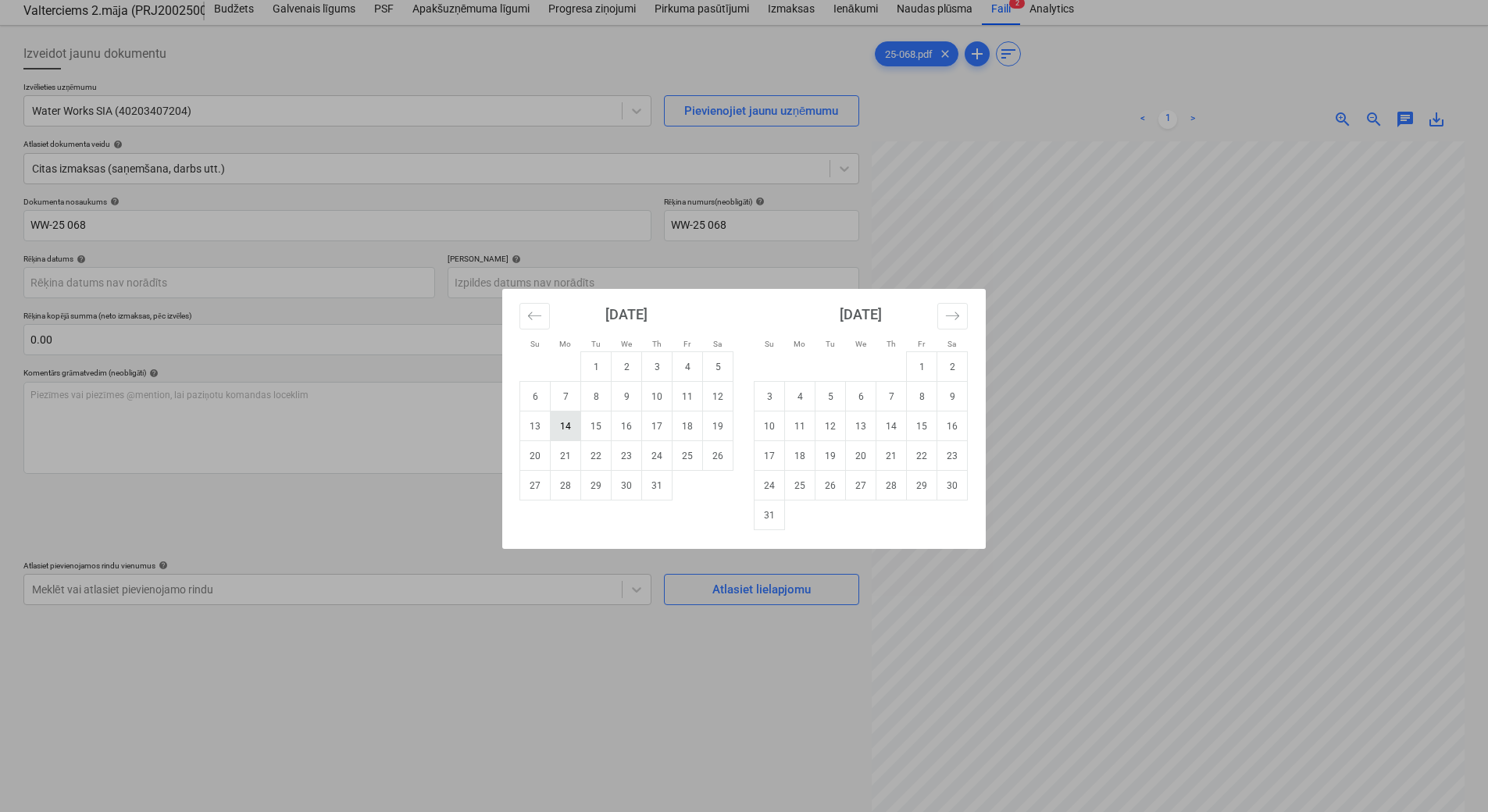 click on "14" at bounding box center (566, 426) 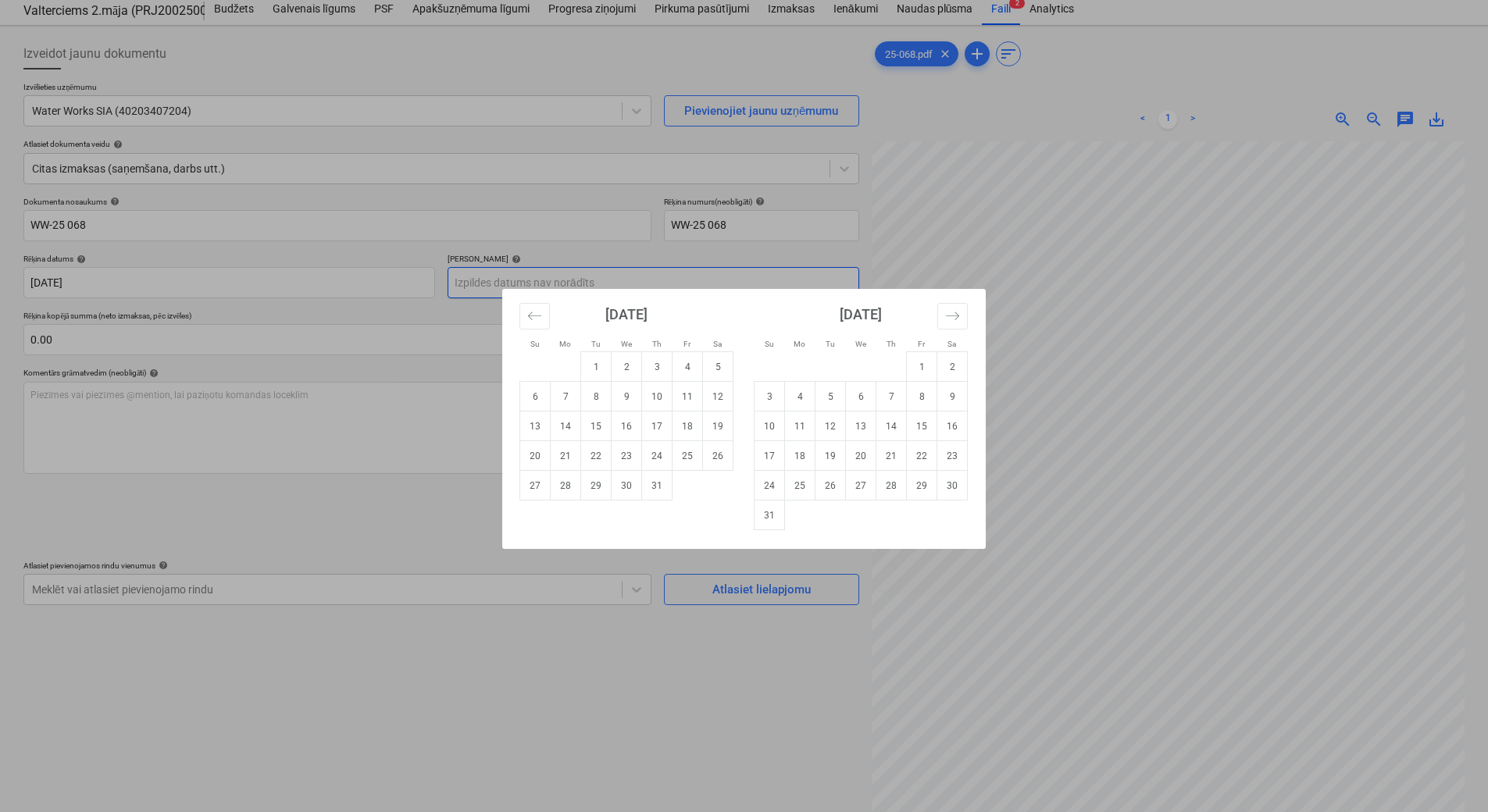 click on "Projekti Kontakti Konsolidētie rēķini Iesūtne 1 format_size keyboard_arrow_down help search Meklēt notifications 0 keyboard_arrow_down [PERSON_NAME] keyboard_arrow_down Valterciems 2.māja (PRJ2002500) Budžets Galvenais līgums PSF Apakšuzņēmuma līgumi Progresa ziņojumi Pirkuma pasūtījumi Izmaksas Ienākumi Naudas plūsma Faili 2 Analytics Izveidot jaunu dokumentu Izvēlieties uzņēmumu Water Works SIA (40203407204)  Pievienojiet jaunu uzņēmumu Atlasiet dokumenta veidu help Citas izmaksas (saņemšana, darbs utt.) Dokumenta nosaukums help WW-25 068 Rēķina numurs  (neobligāti) help WW-25 068 Rēķina datums help [DATE] 14.07.2025 Press the down arrow key to interact with the calendar and
select a date. Press the question [PERSON_NAME] to get the keyboard shortcuts for changing dates. Termiņš help Press the down arrow key to interact with the calendar and
select a date. Press the question [PERSON_NAME] to get the keyboard shortcuts for changing dates. 0.00 help ﻿ Skaidrs Saglabāt help" at bounding box center (744, 360) 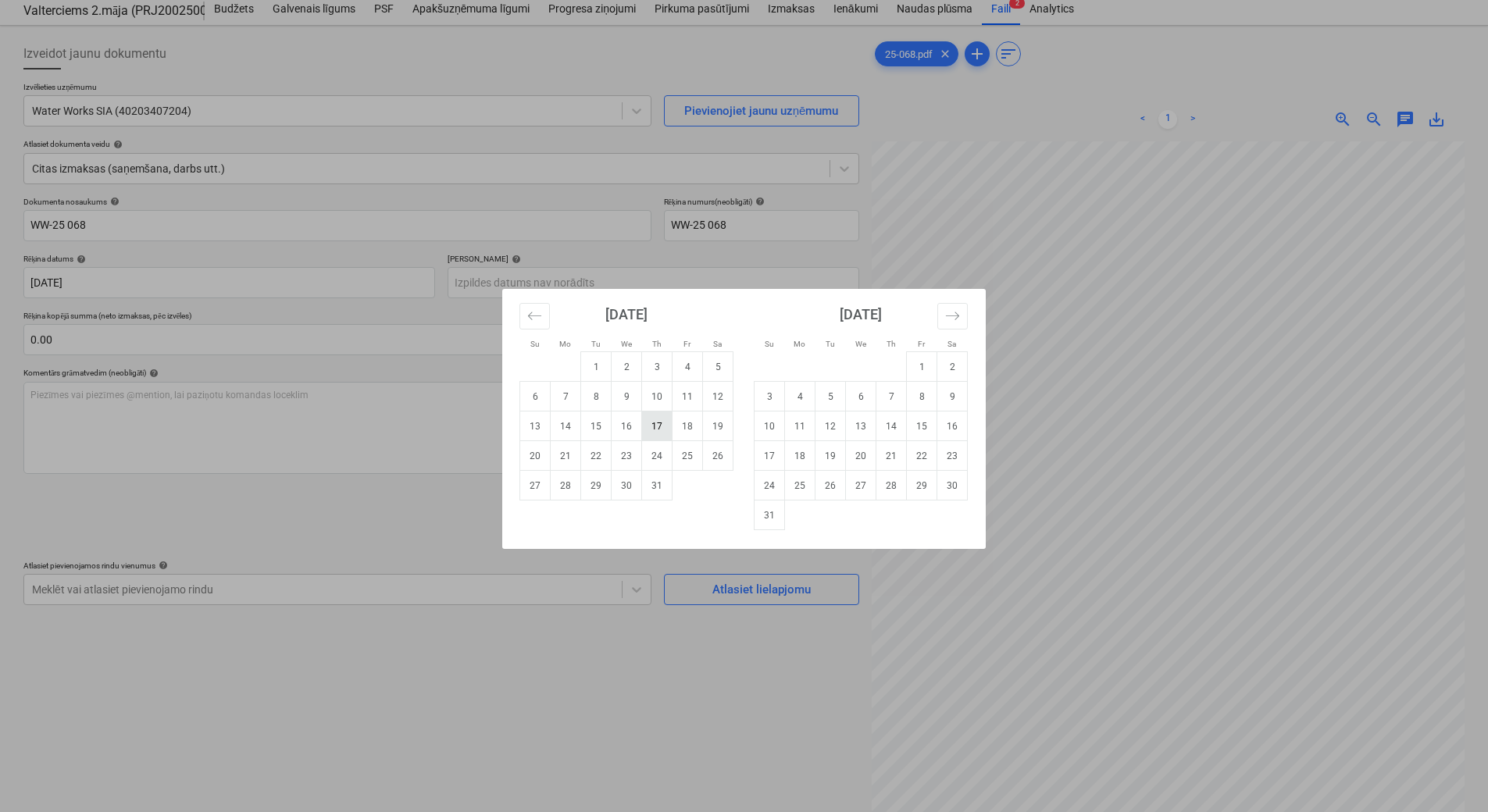 click on "17" at bounding box center (657, 426) 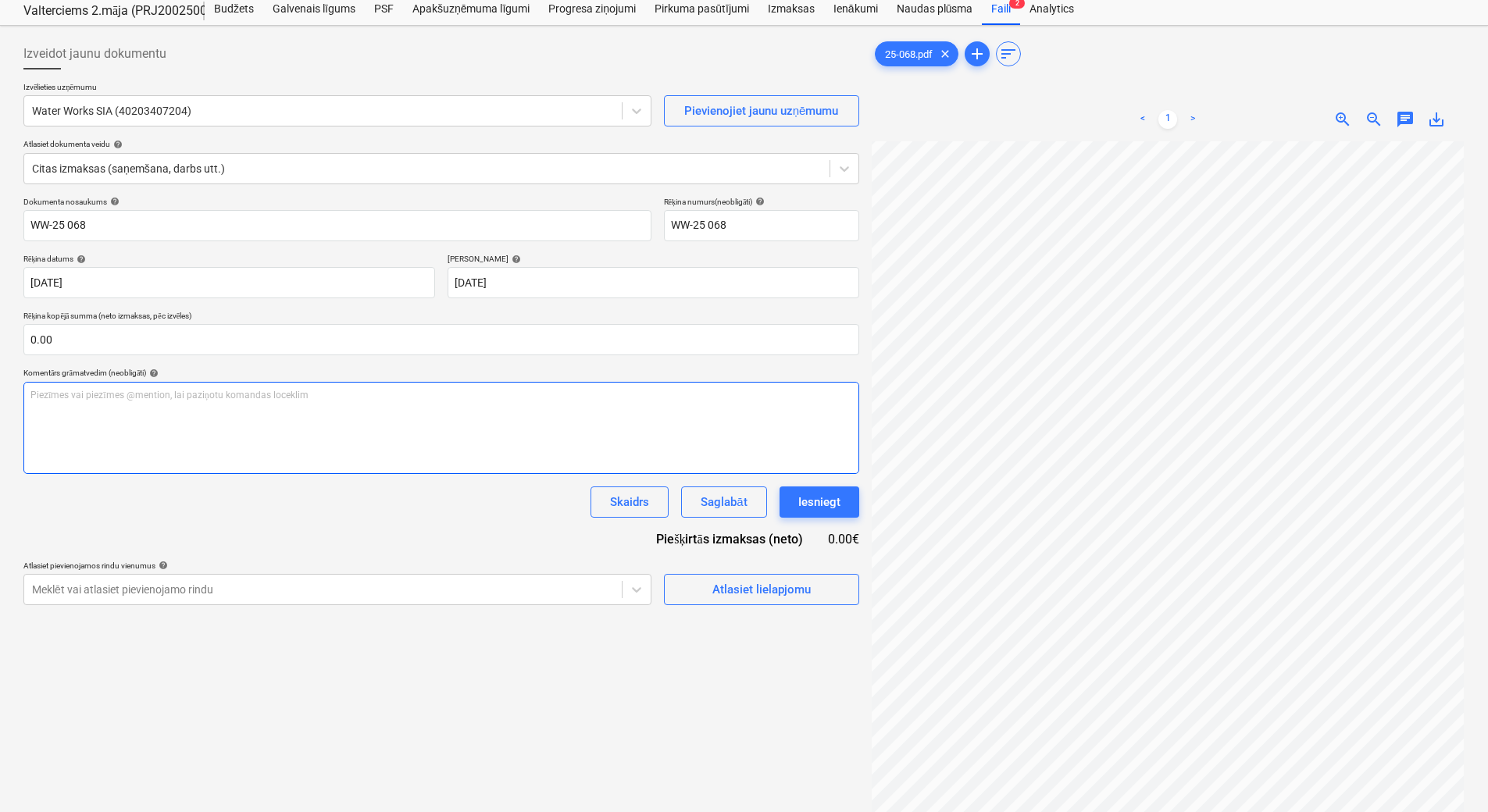scroll, scrollTop: 55, scrollLeft: 230, axis: both 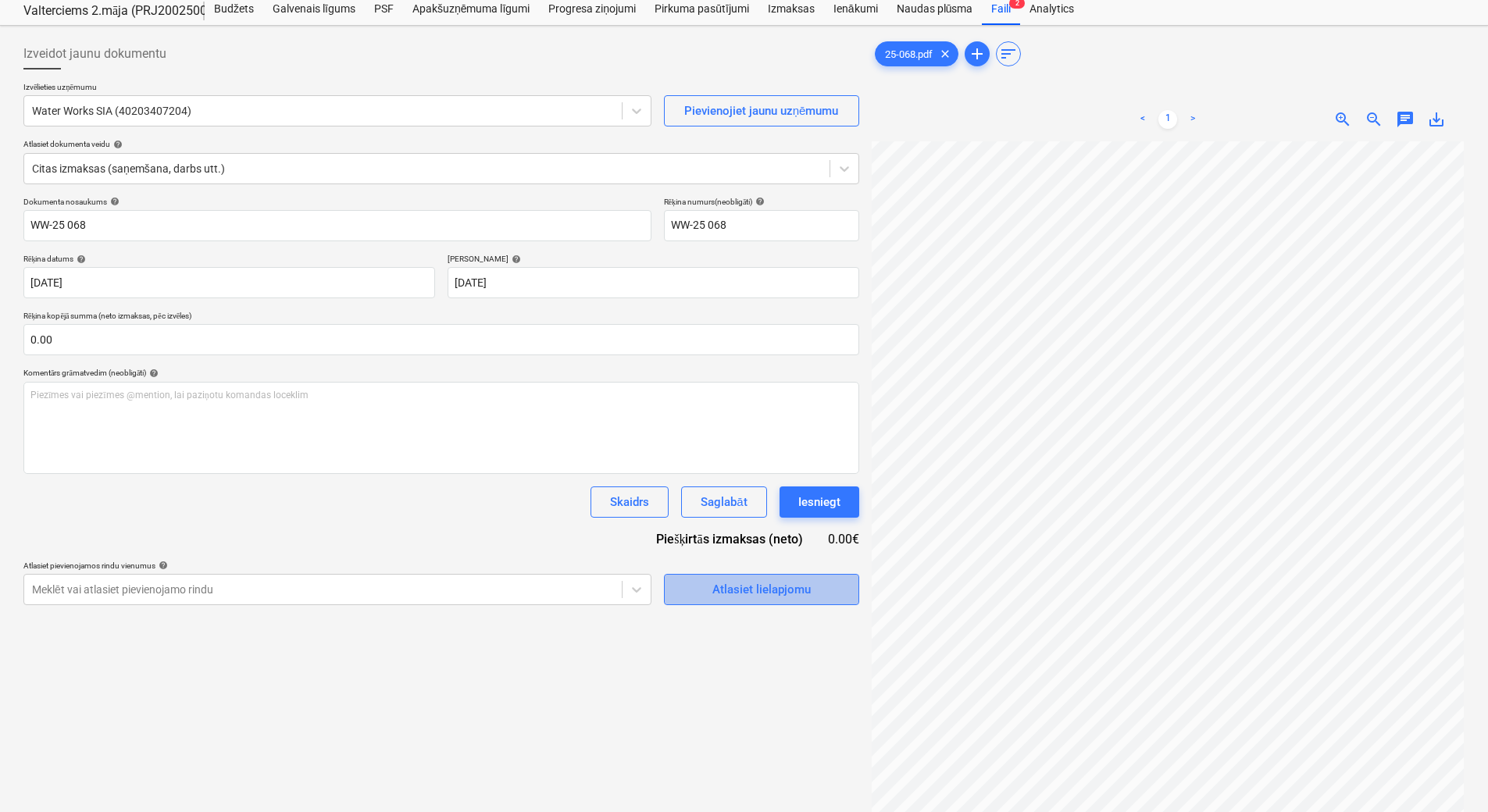 click on "Atlasiet lielapjomu" at bounding box center (762, 589) 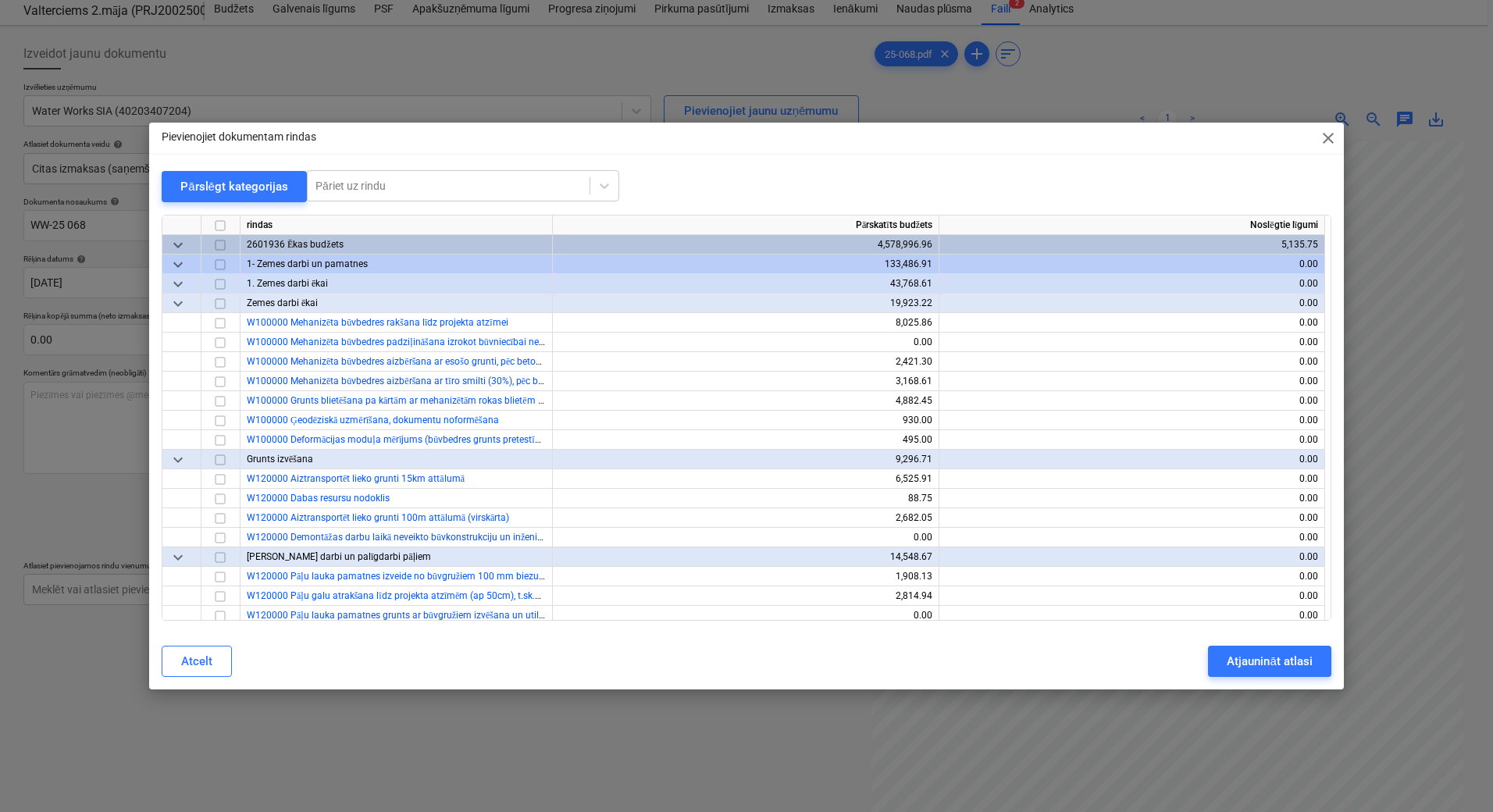 click on "Pievienojiet dokumentam rindas close" at bounding box center (746, 138) 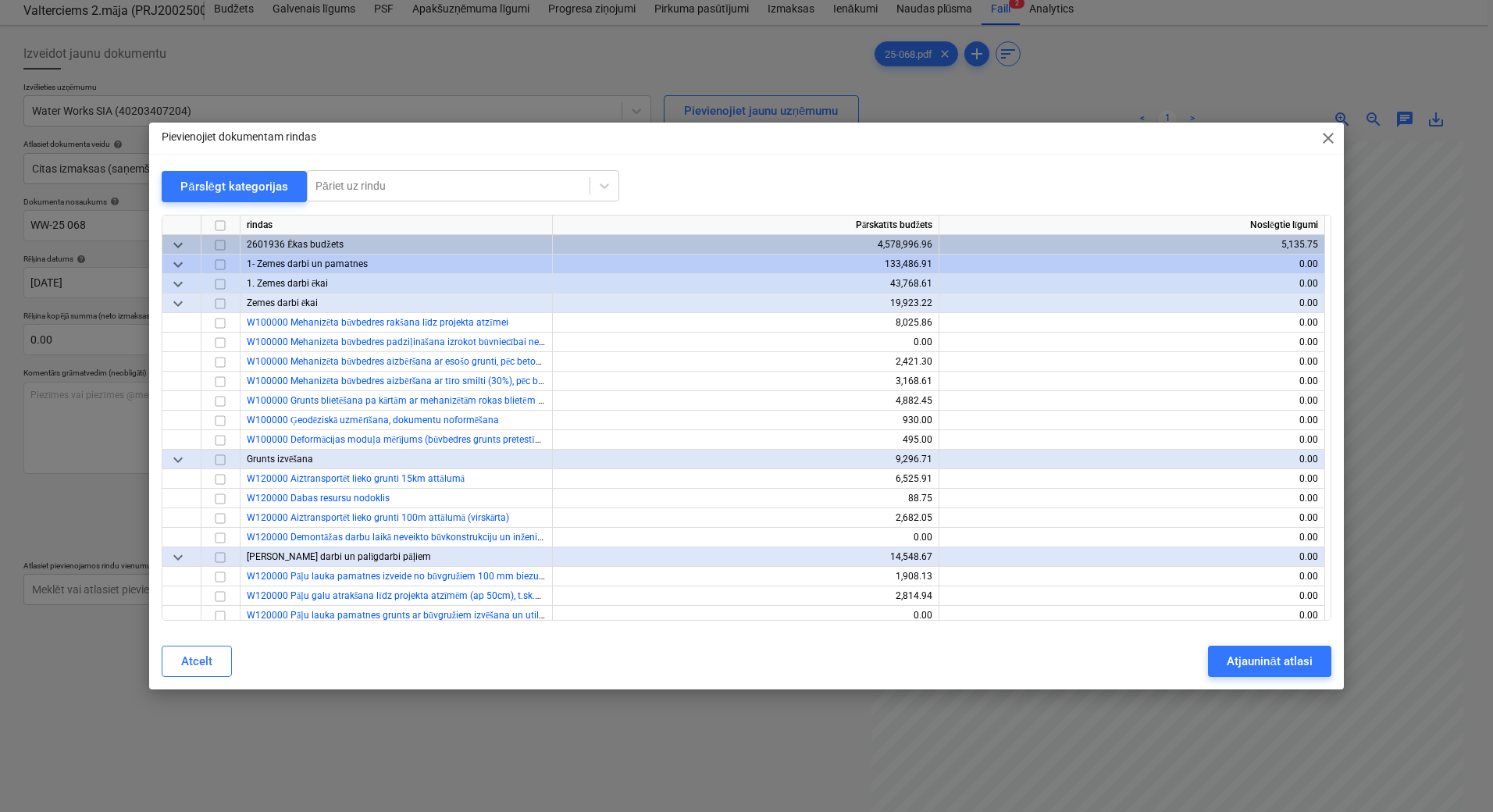 click on "close" at bounding box center (1328, 138) 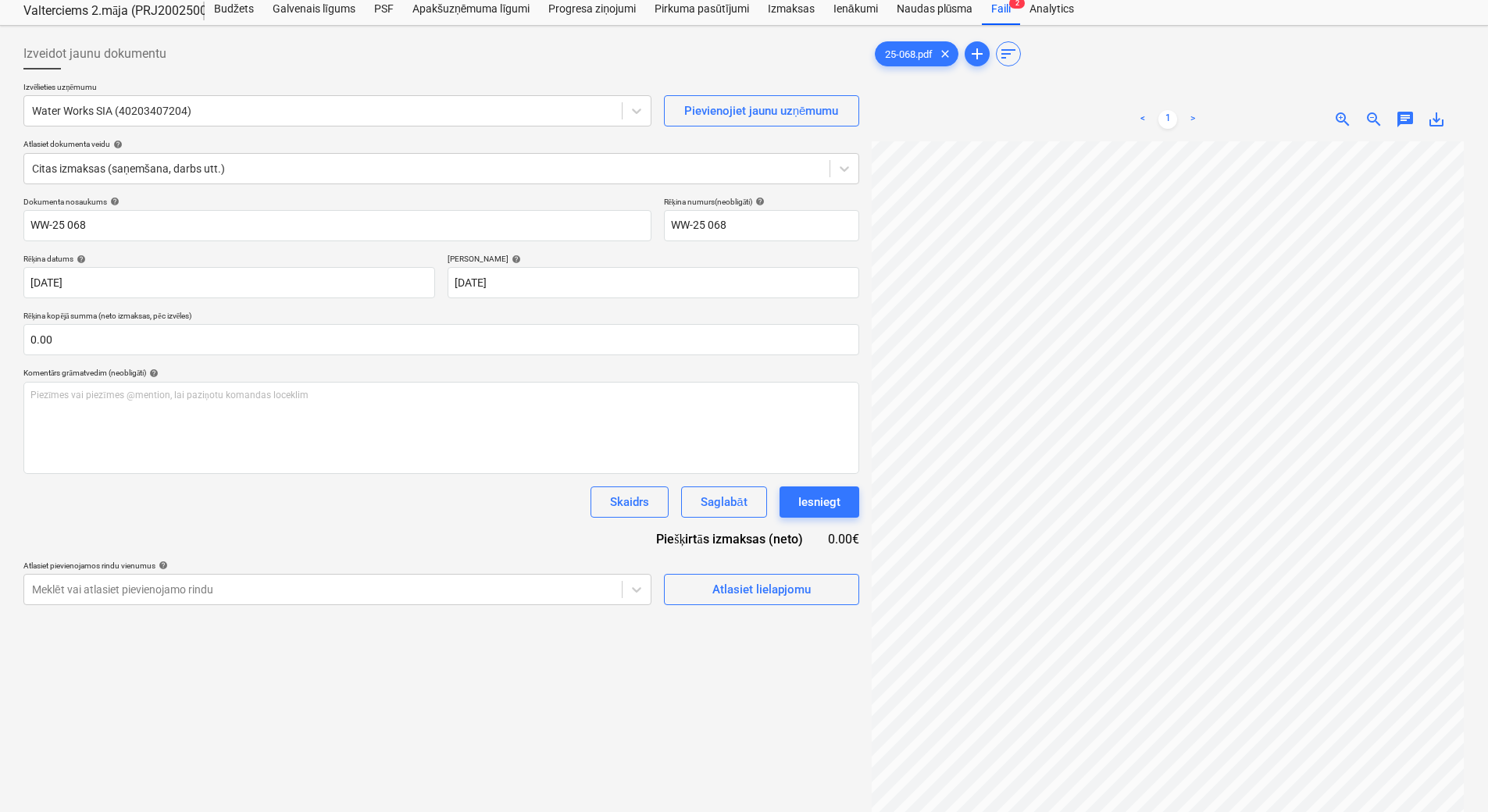 scroll, scrollTop: 55, scrollLeft: 227, axis: both 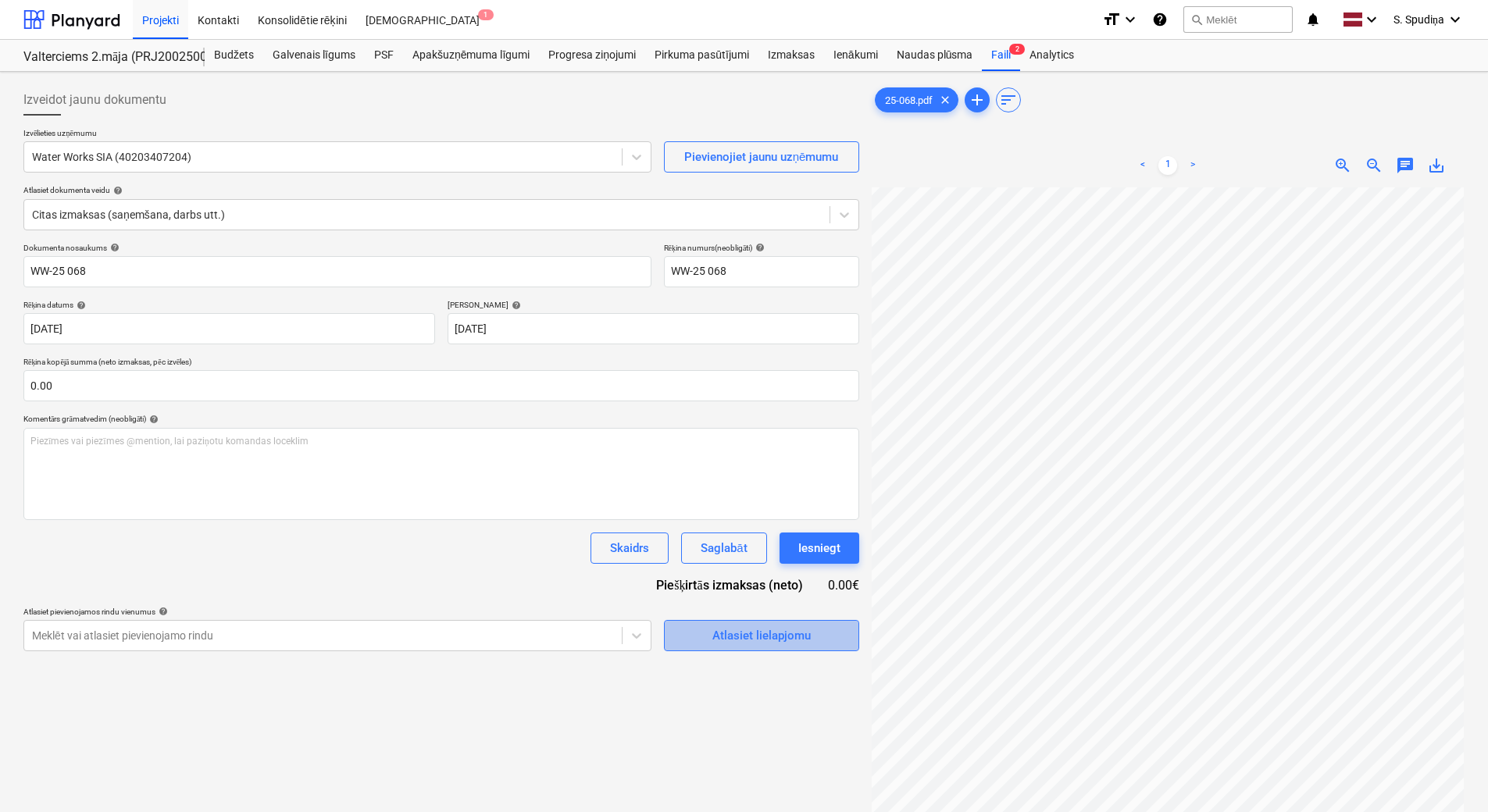 click on "Atlasiet lielapjomu" at bounding box center [762, 636] 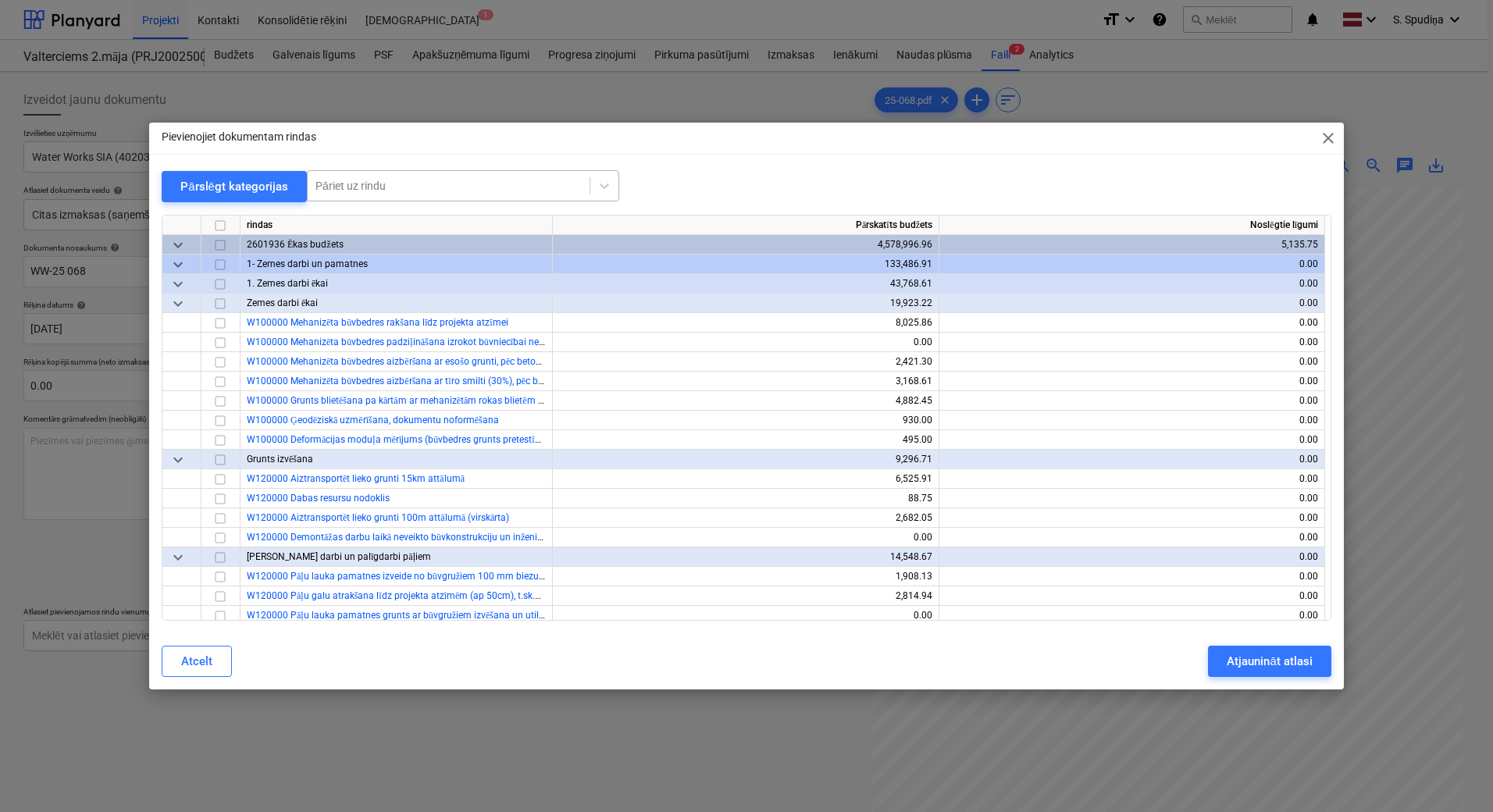 click on "Pāriet uz rindu" at bounding box center [448, 186] 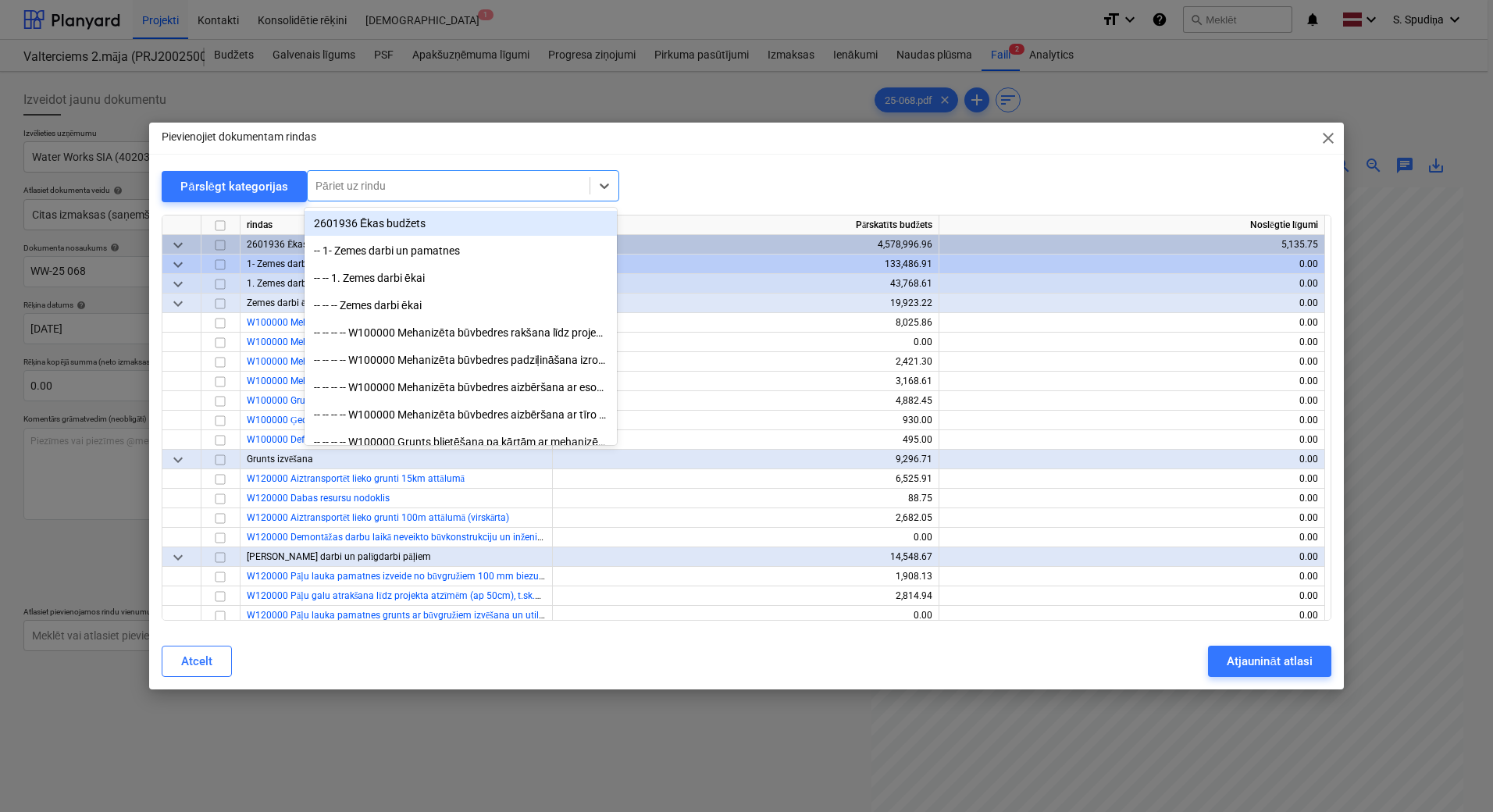 paste on "W821000 Pagaidu ūdens" 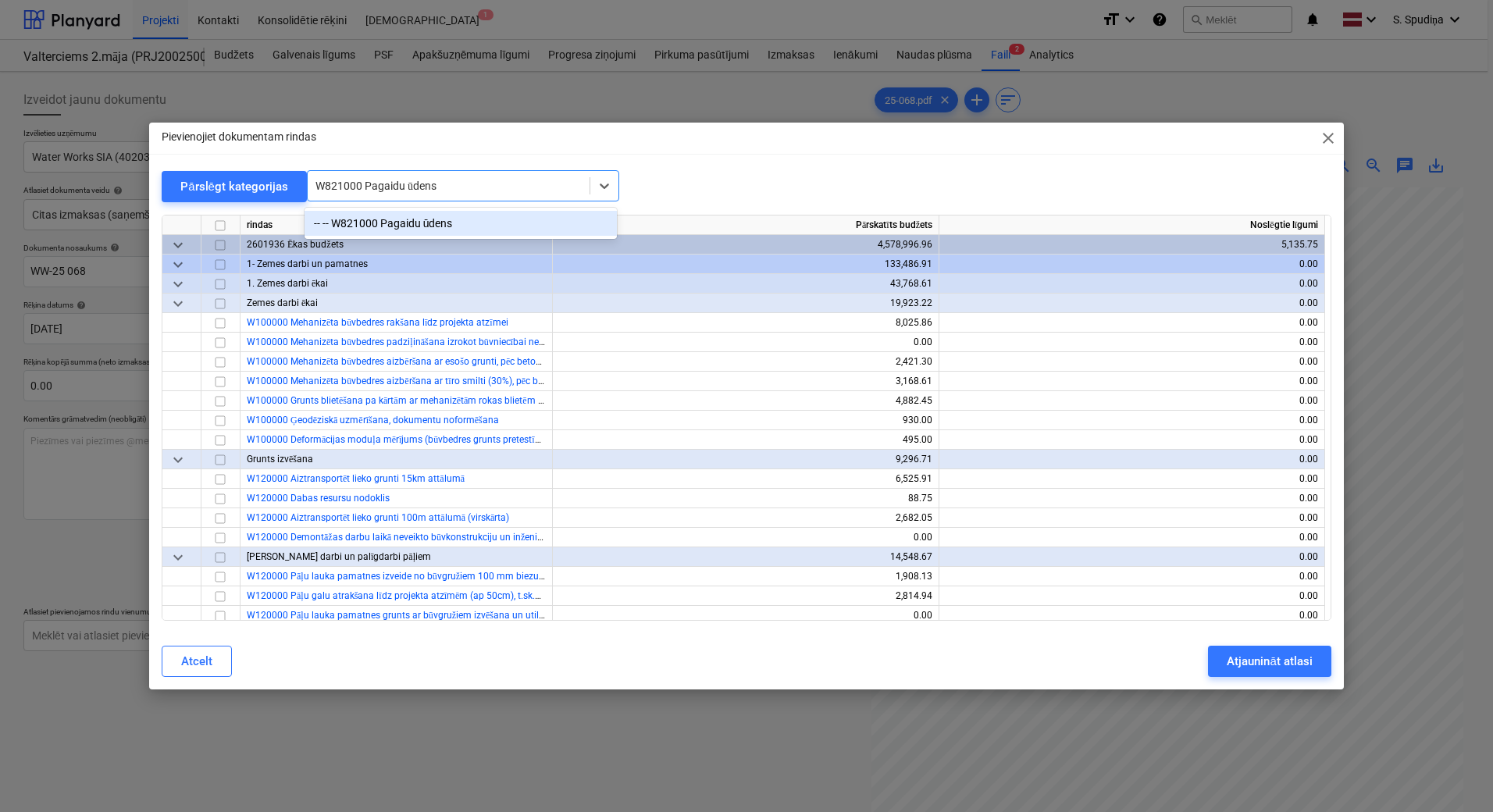 click on "-- --  W821000 Pagaidu ūdens" at bounding box center (461, 223) 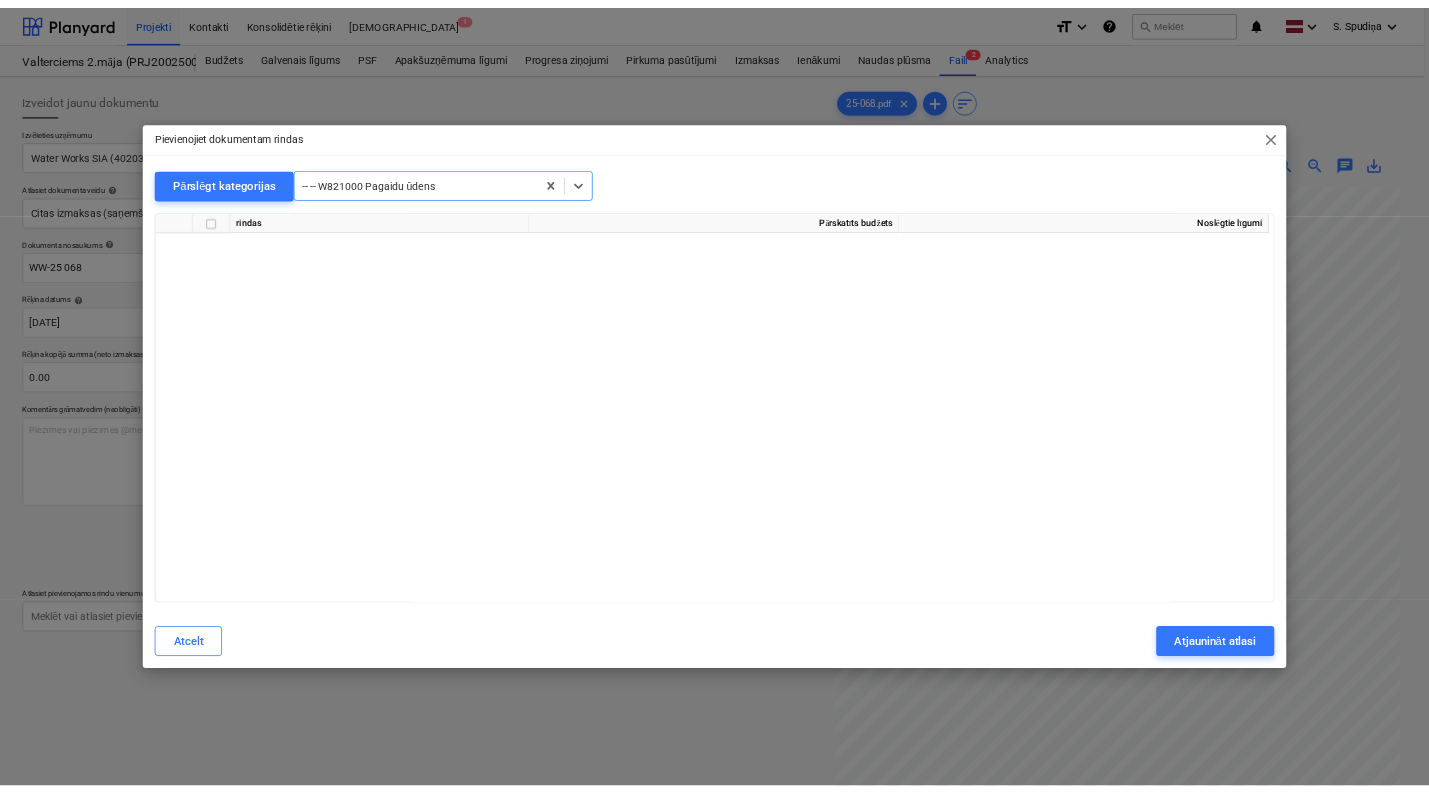 scroll, scrollTop: 15550, scrollLeft: 0, axis: vertical 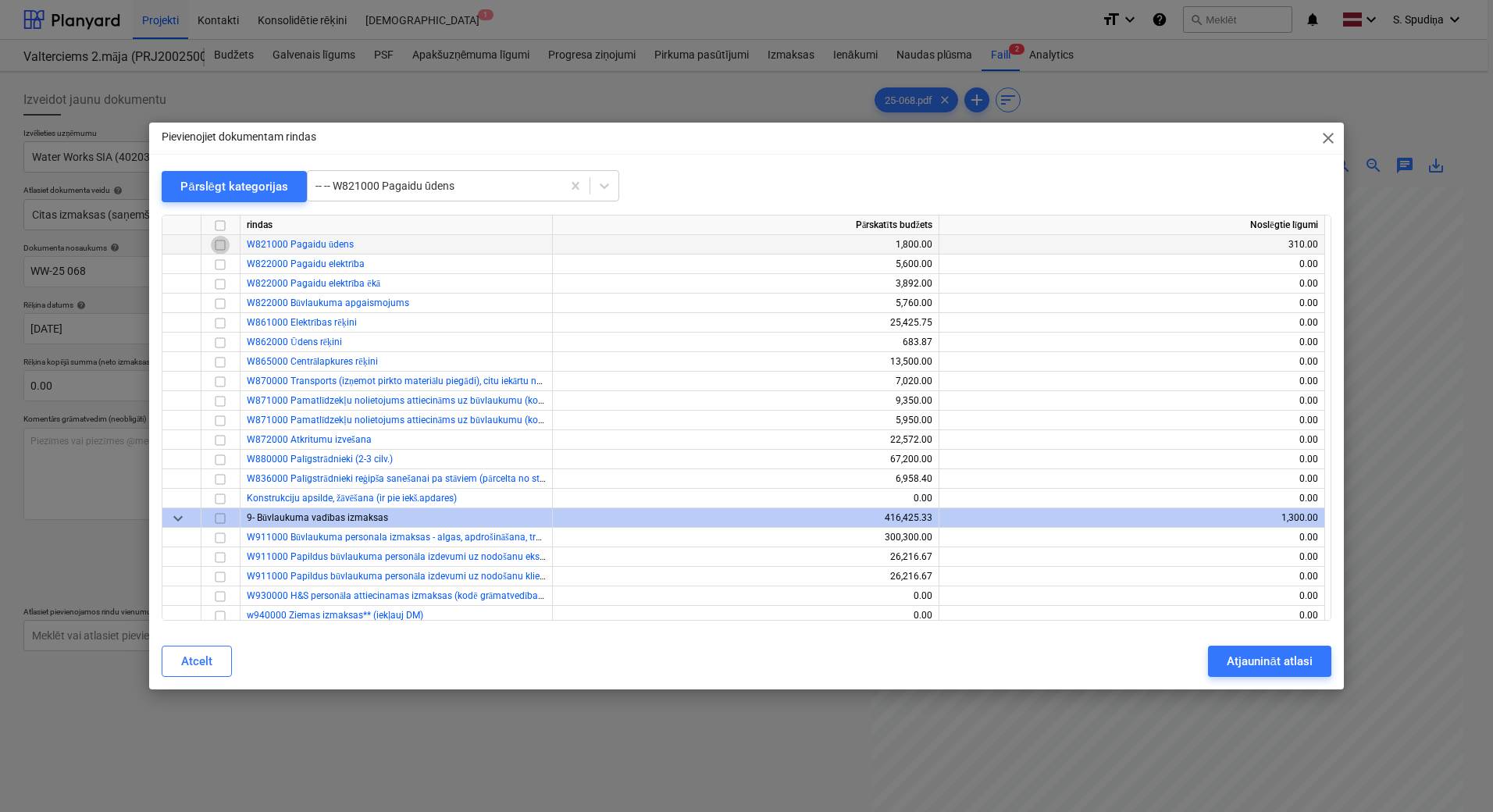 click at bounding box center [220, 245] 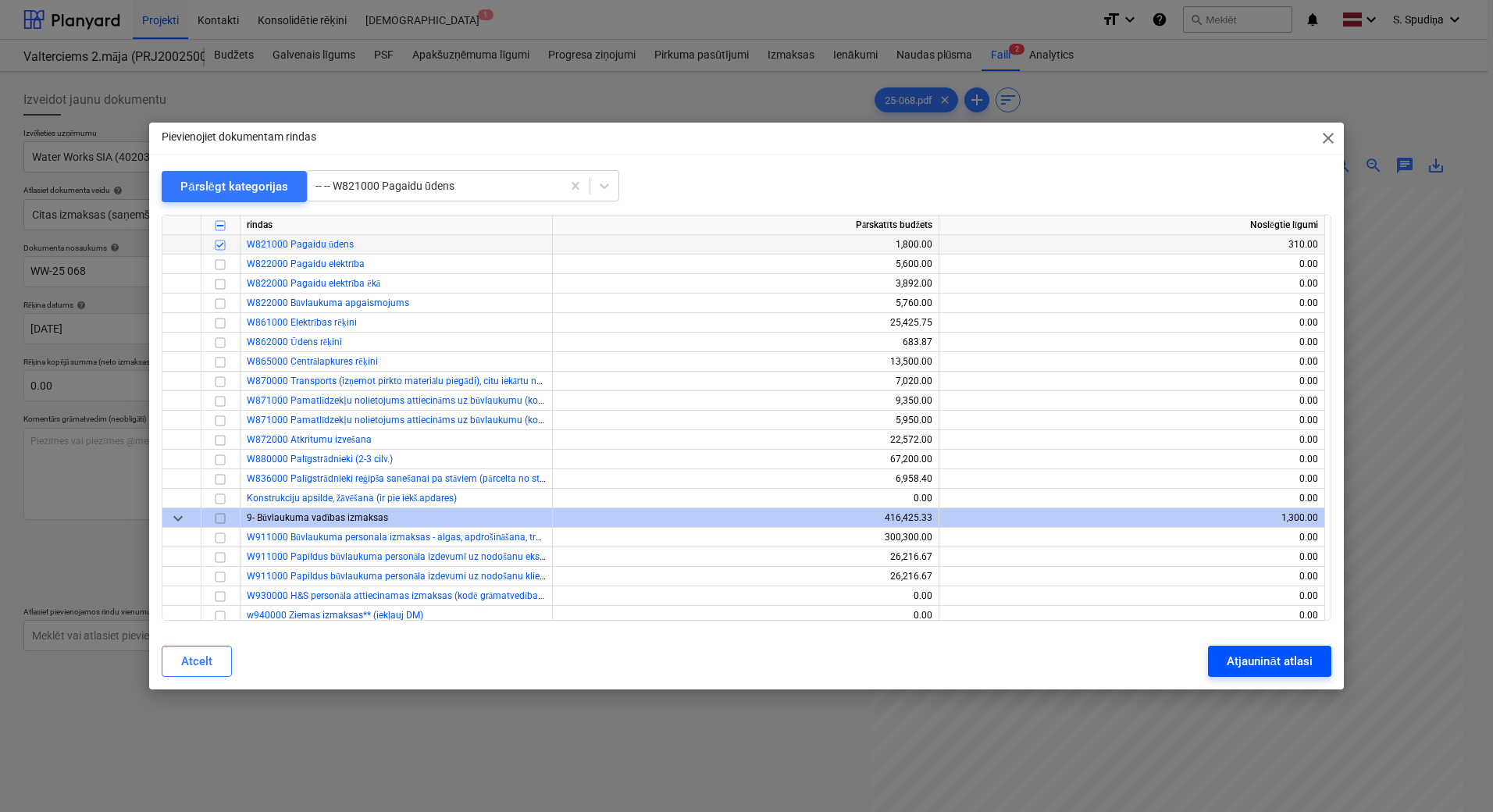 click on "Atjaunināt atlasi" at bounding box center [1269, 661] 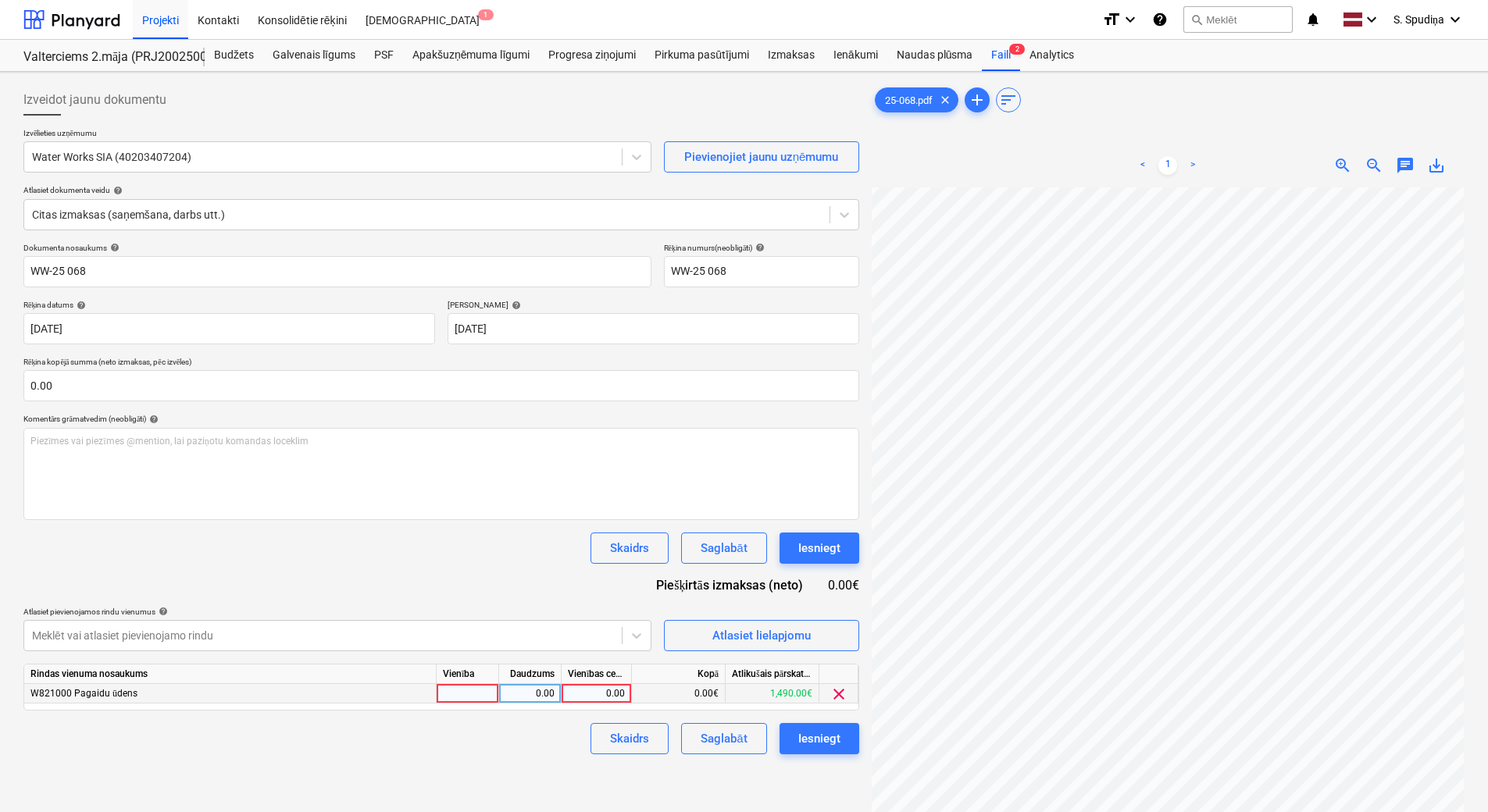 click on "0.00" at bounding box center (596, 693) 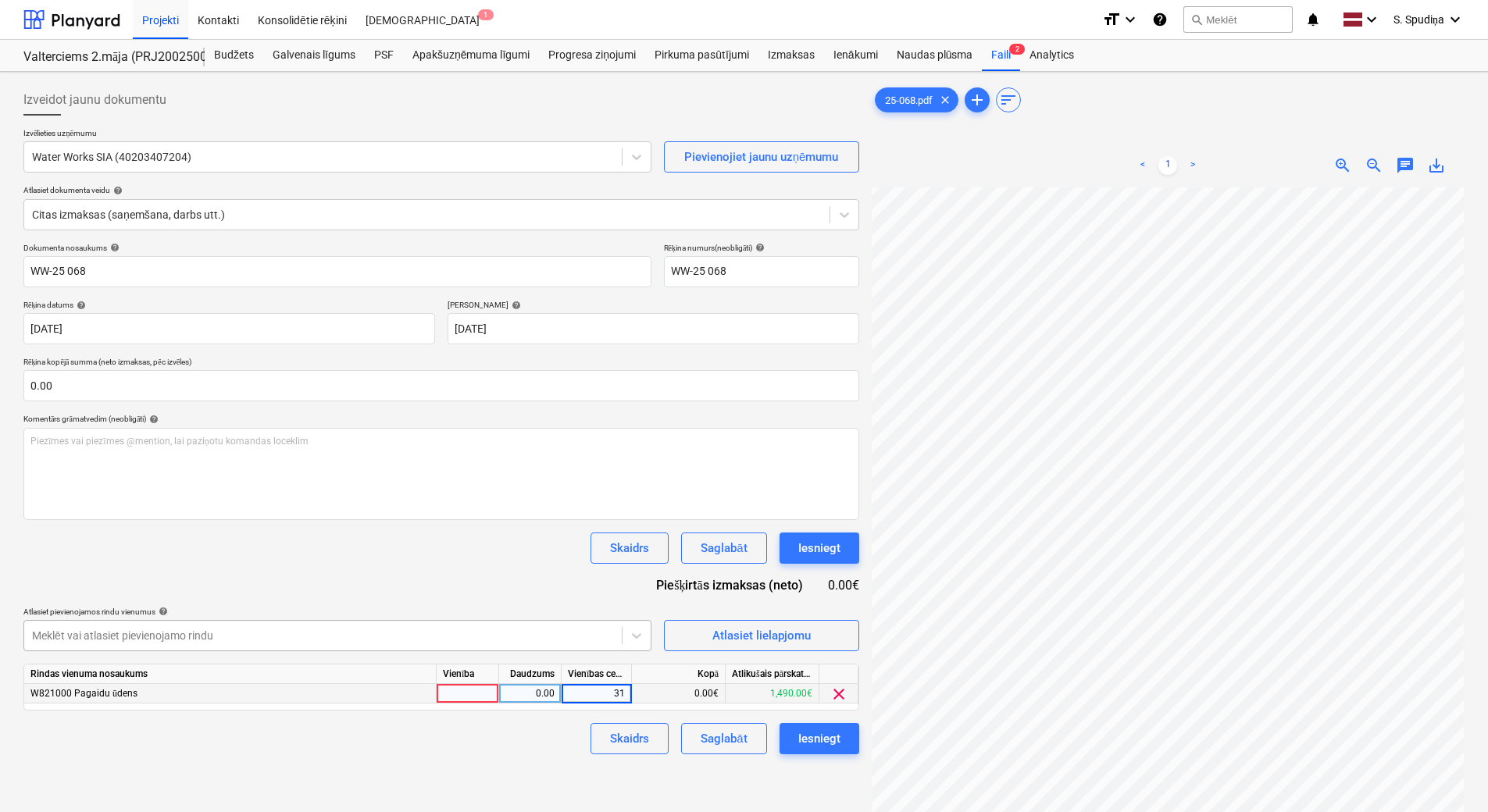 type on "310" 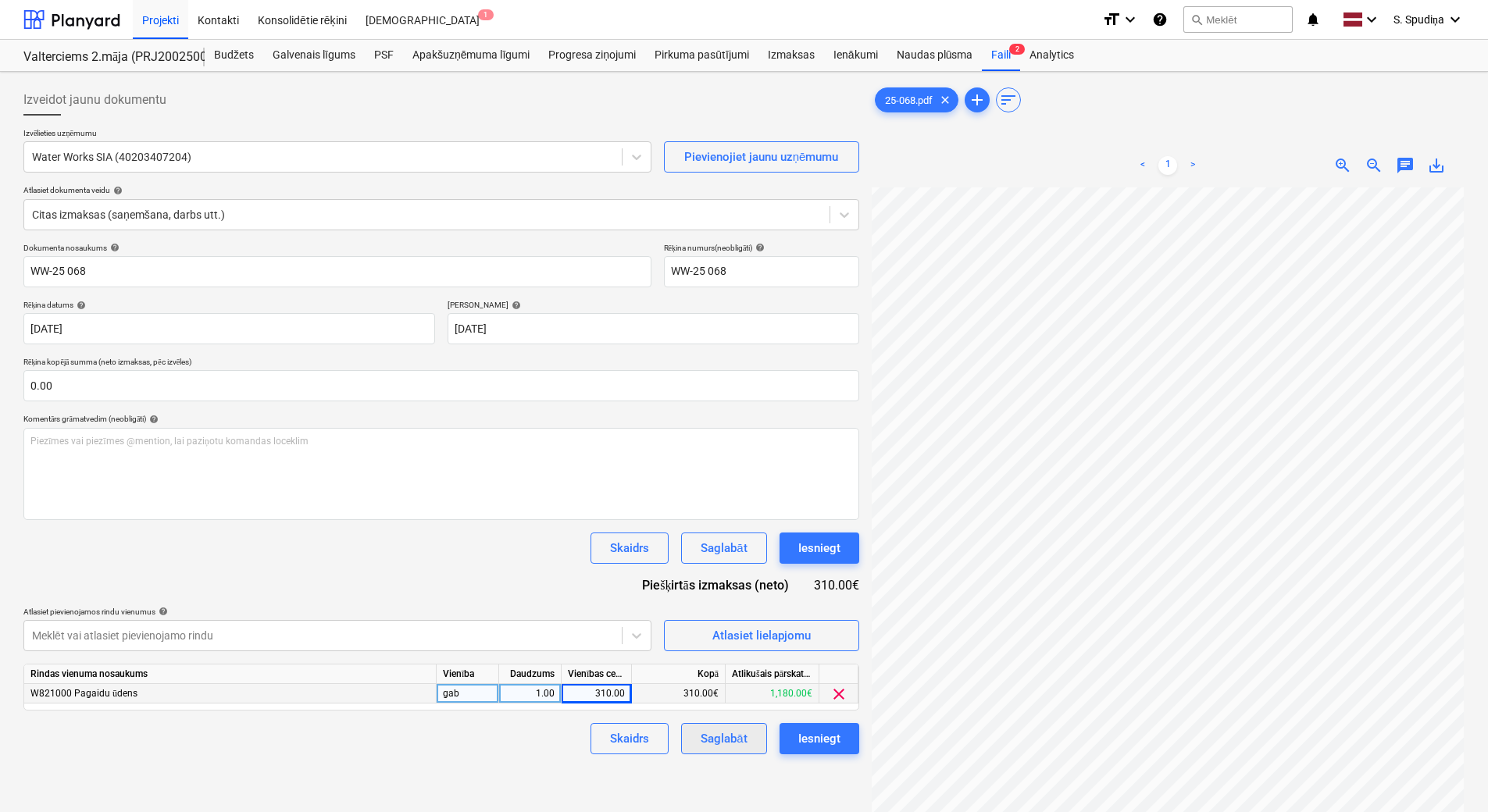 click on "Saglabāt" at bounding box center (723, 739) 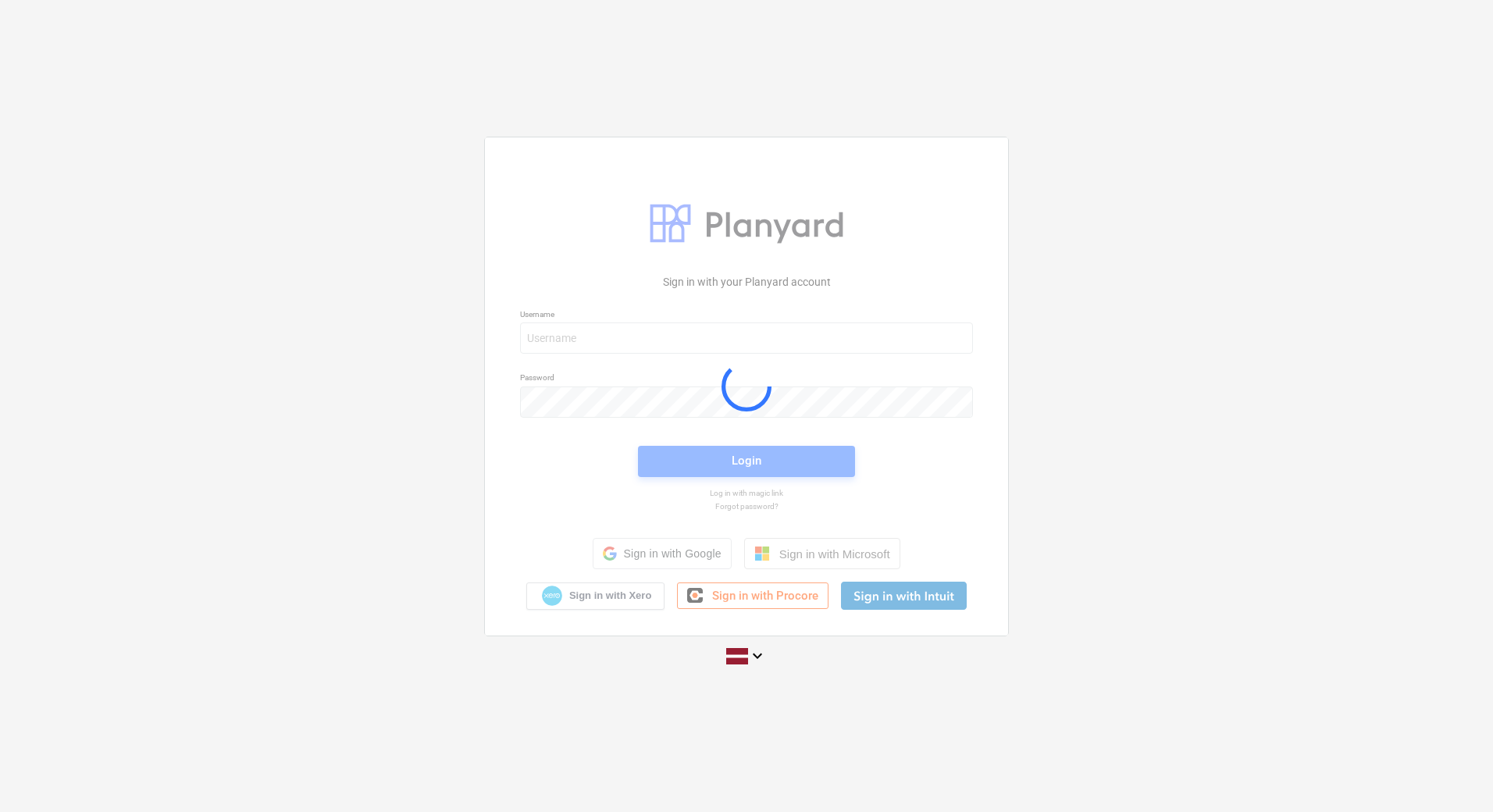 scroll, scrollTop: 0, scrollLeft: 0, axis: both 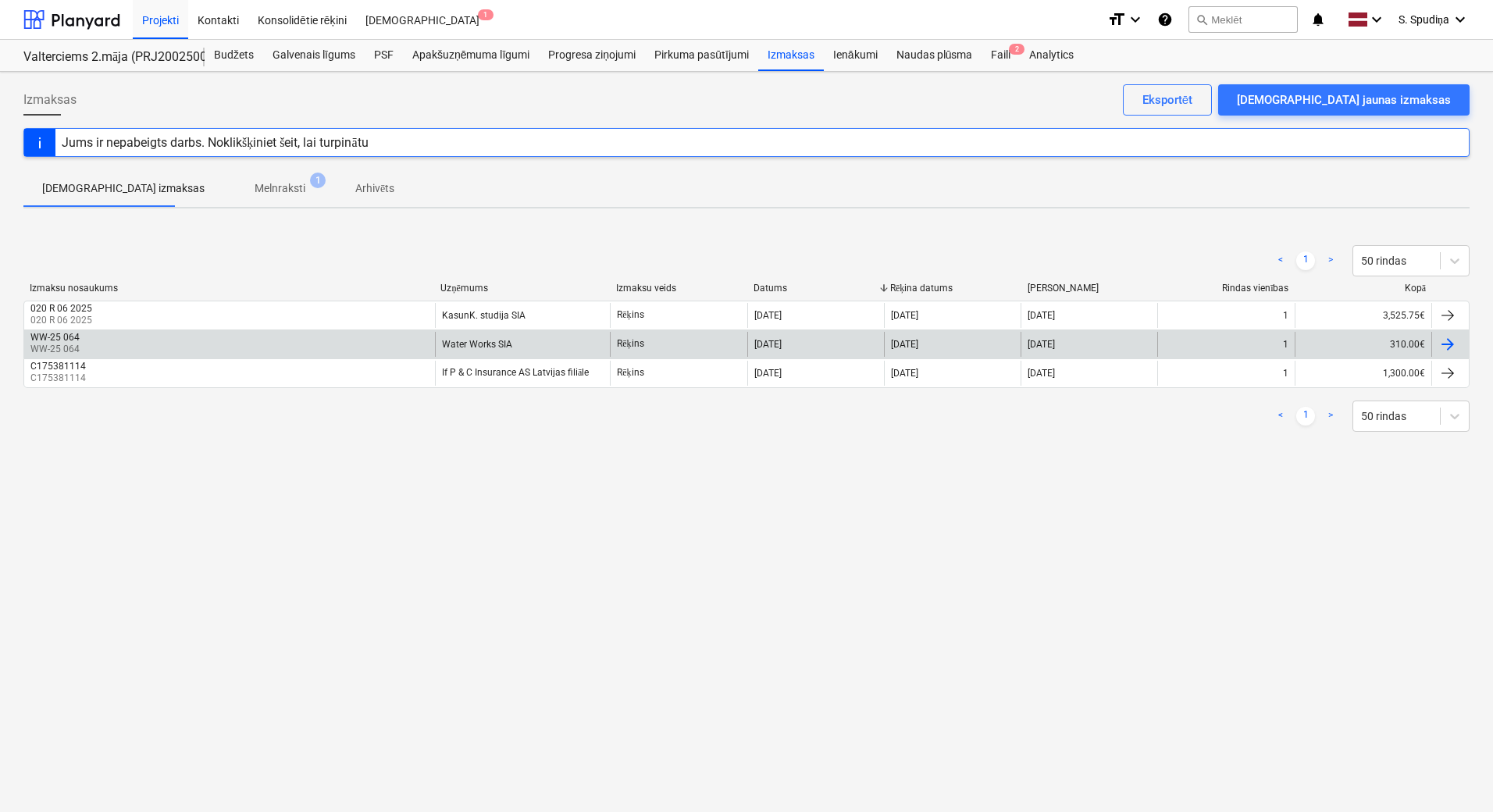 click on "Water Works SIA" at bounding box center [522, 344] 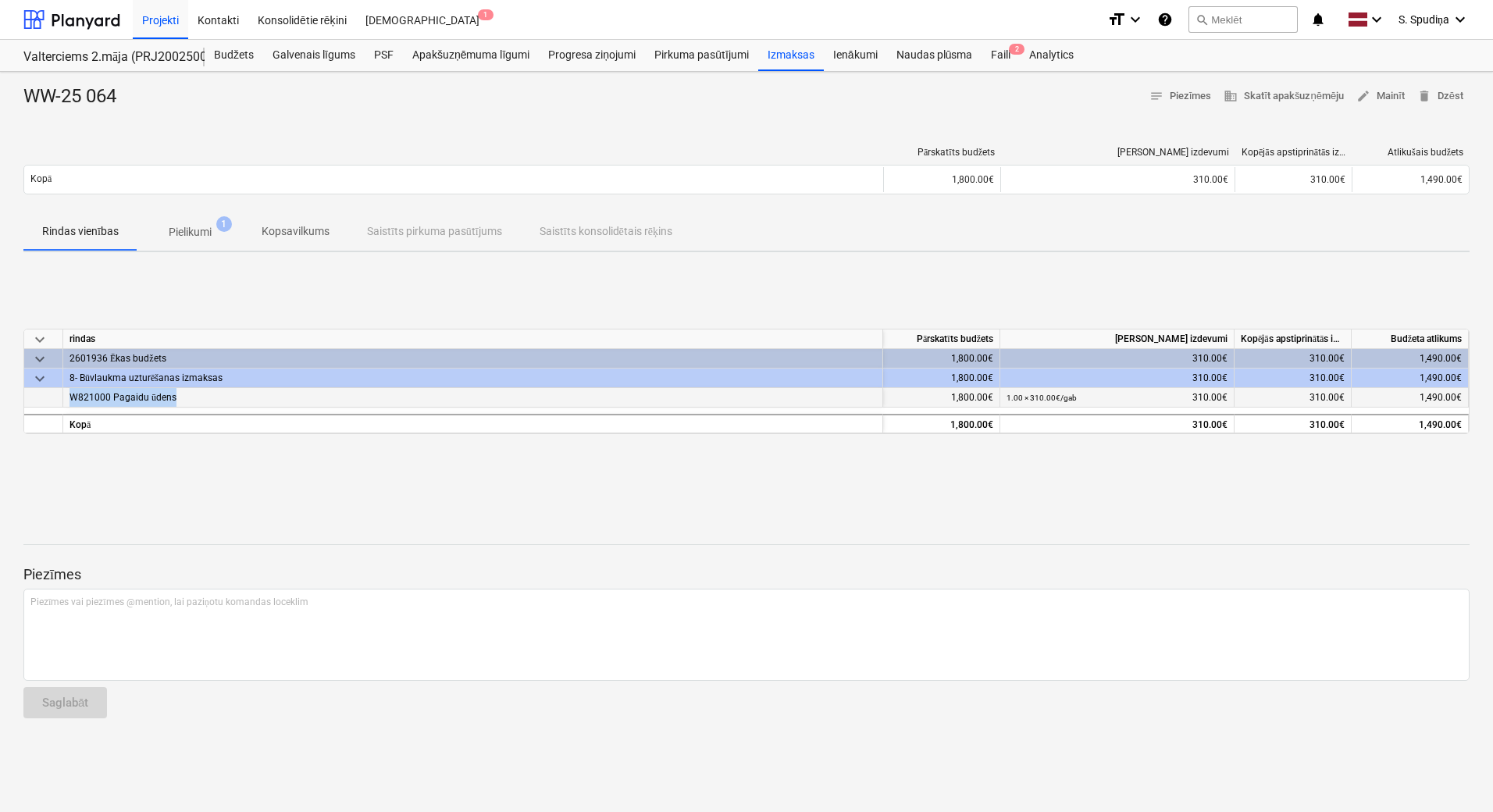 drag, startPoint x: 185, startPoint y: 398, endPoint x: 59, endPoint y: 401, distance: 126.03571 